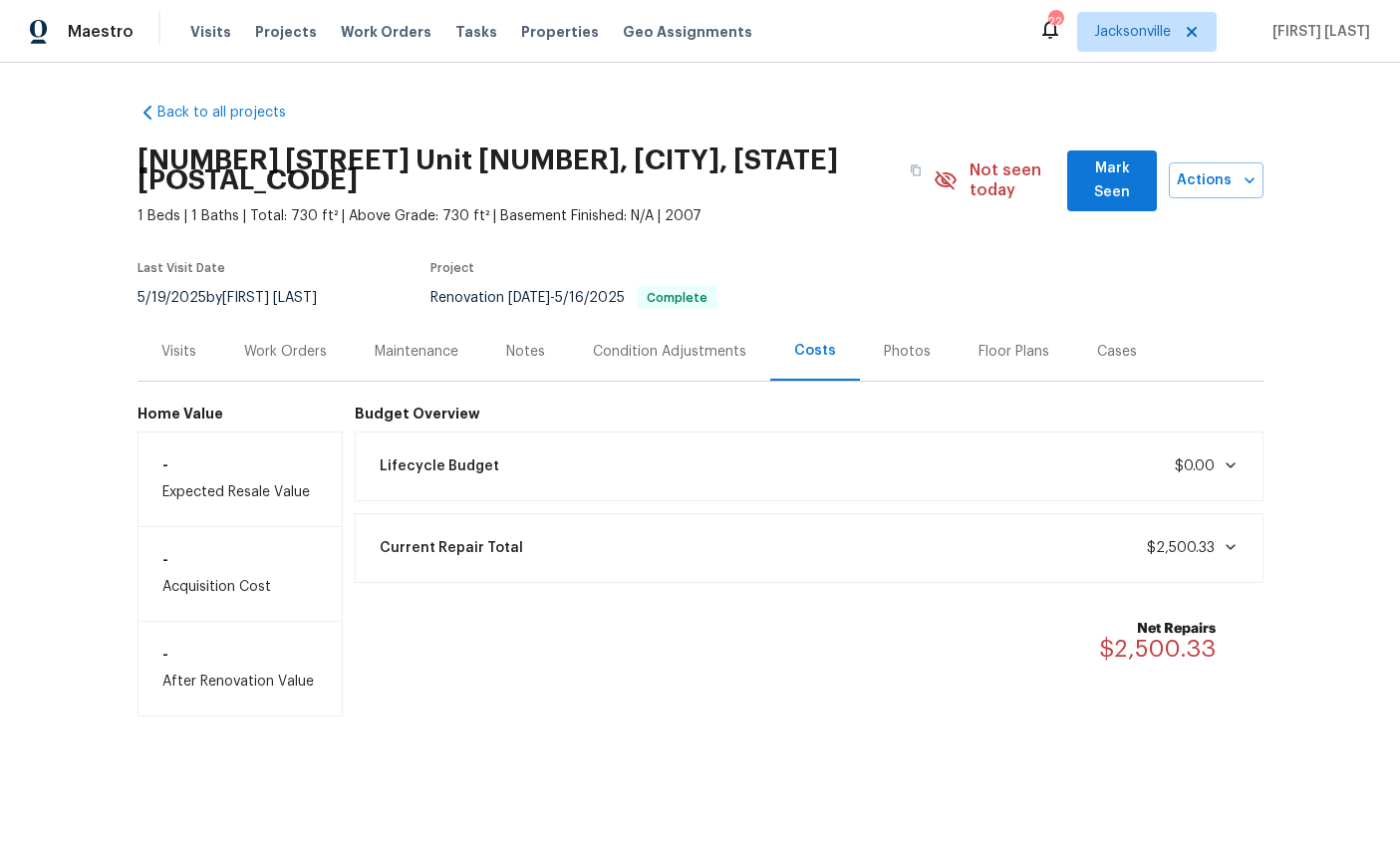 scroll, scrollTop: 0, scrollLeft: 0, axis: both 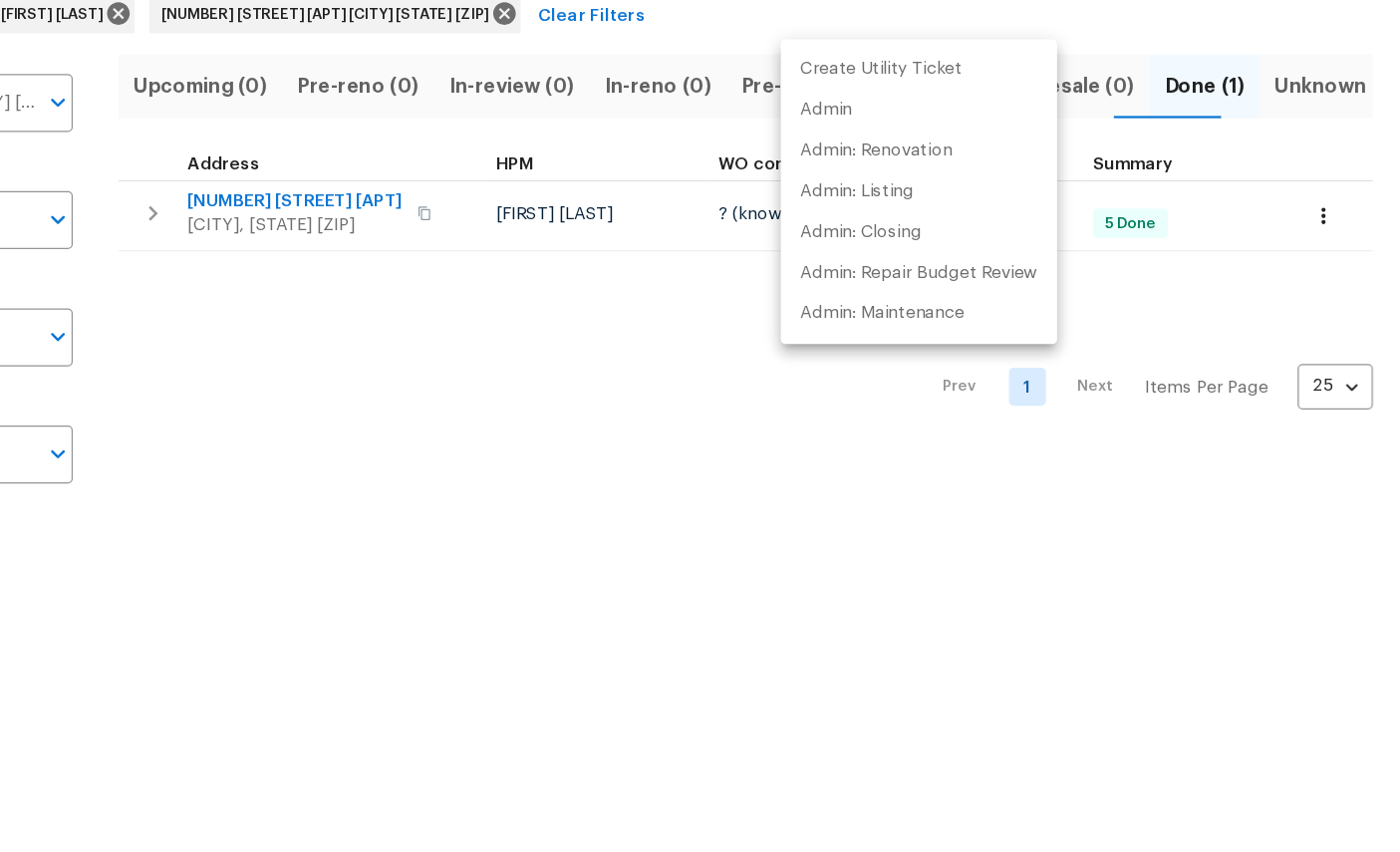 click at bounding box center (700, 426) 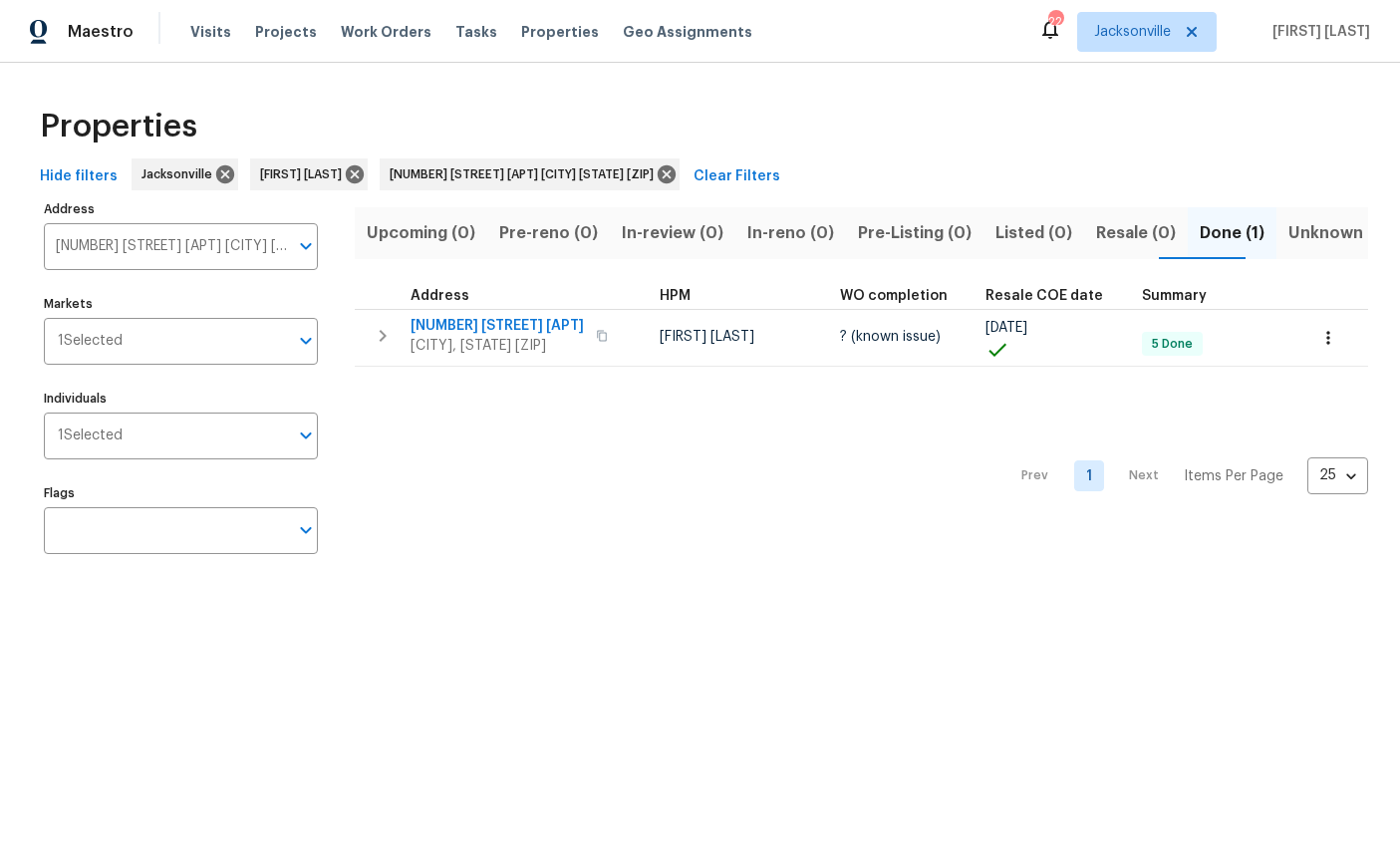 click on "In-reno (0)" at bounding box center [790, 233] 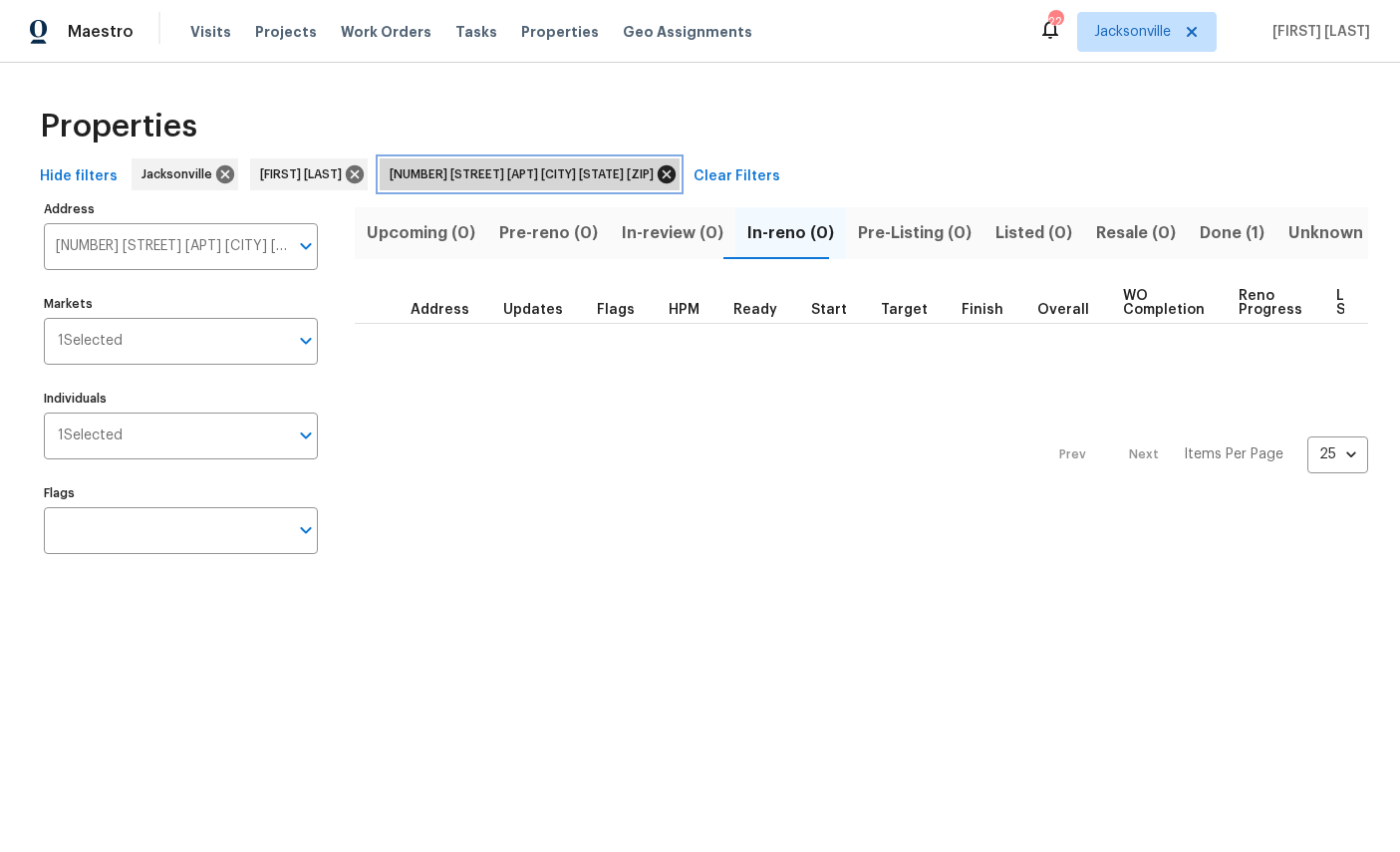 click 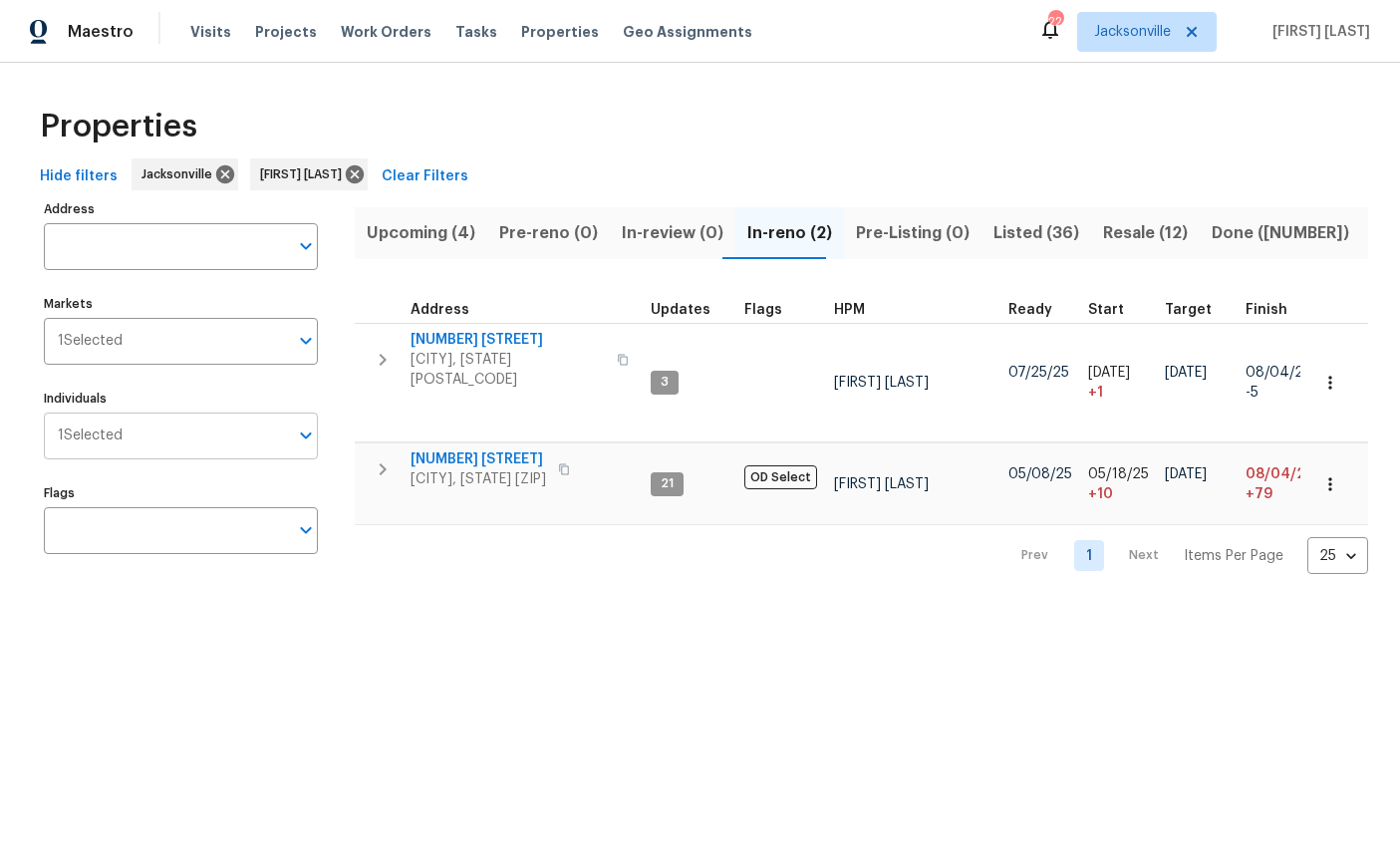 click on "Individuals" at bounding box center (205, 435) 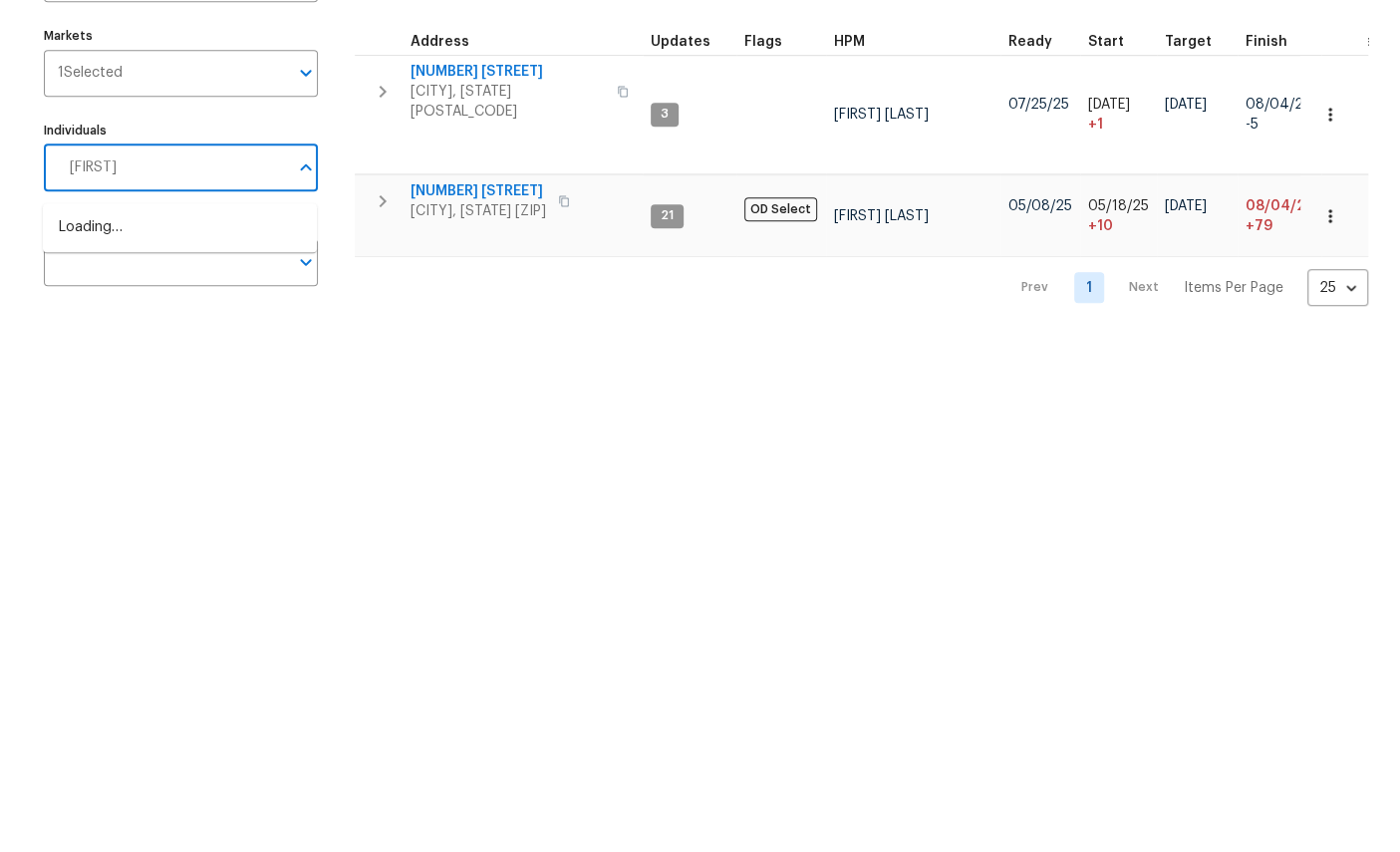 type on "[FIRST]" 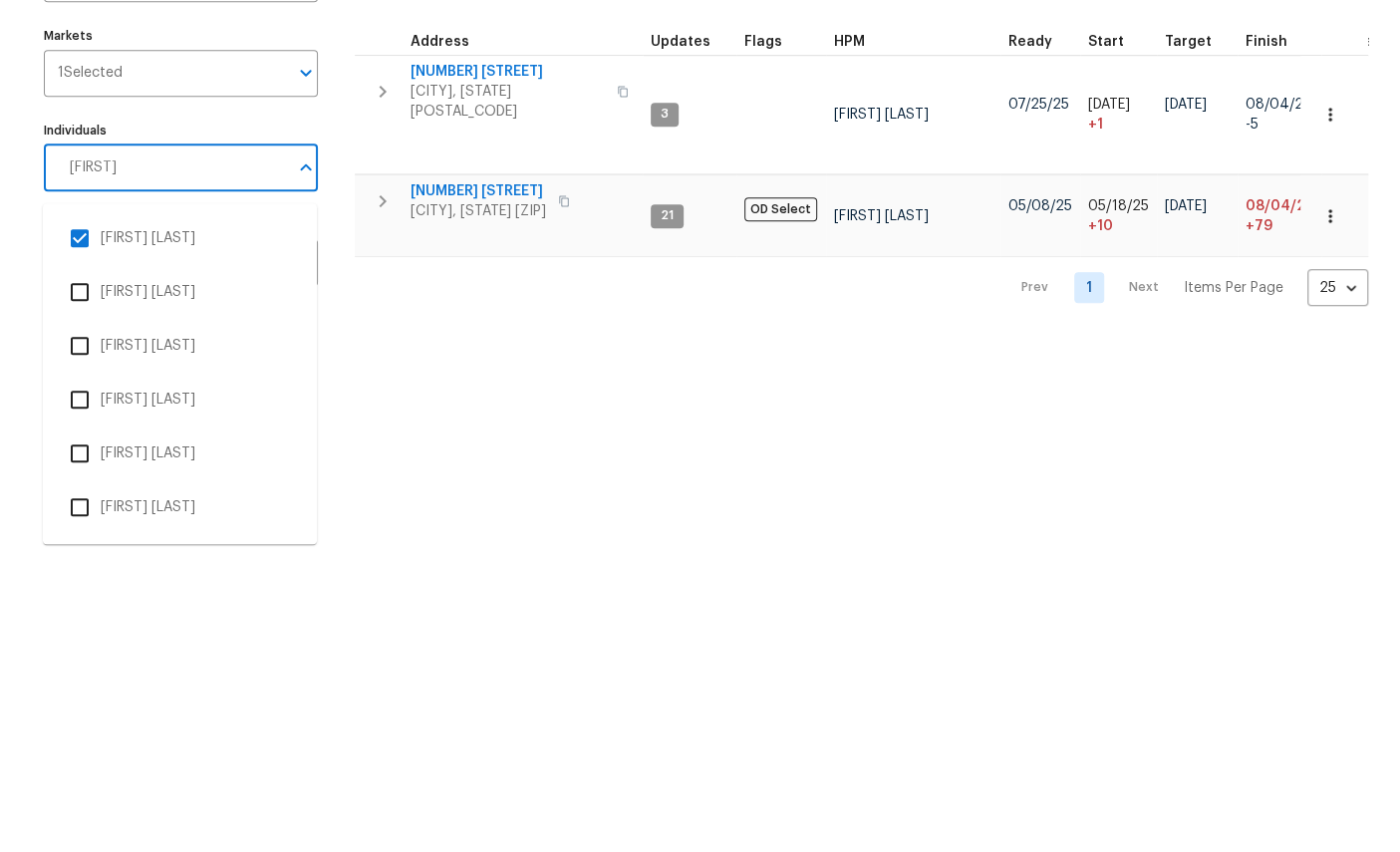 click at bounding box center [80, 506] 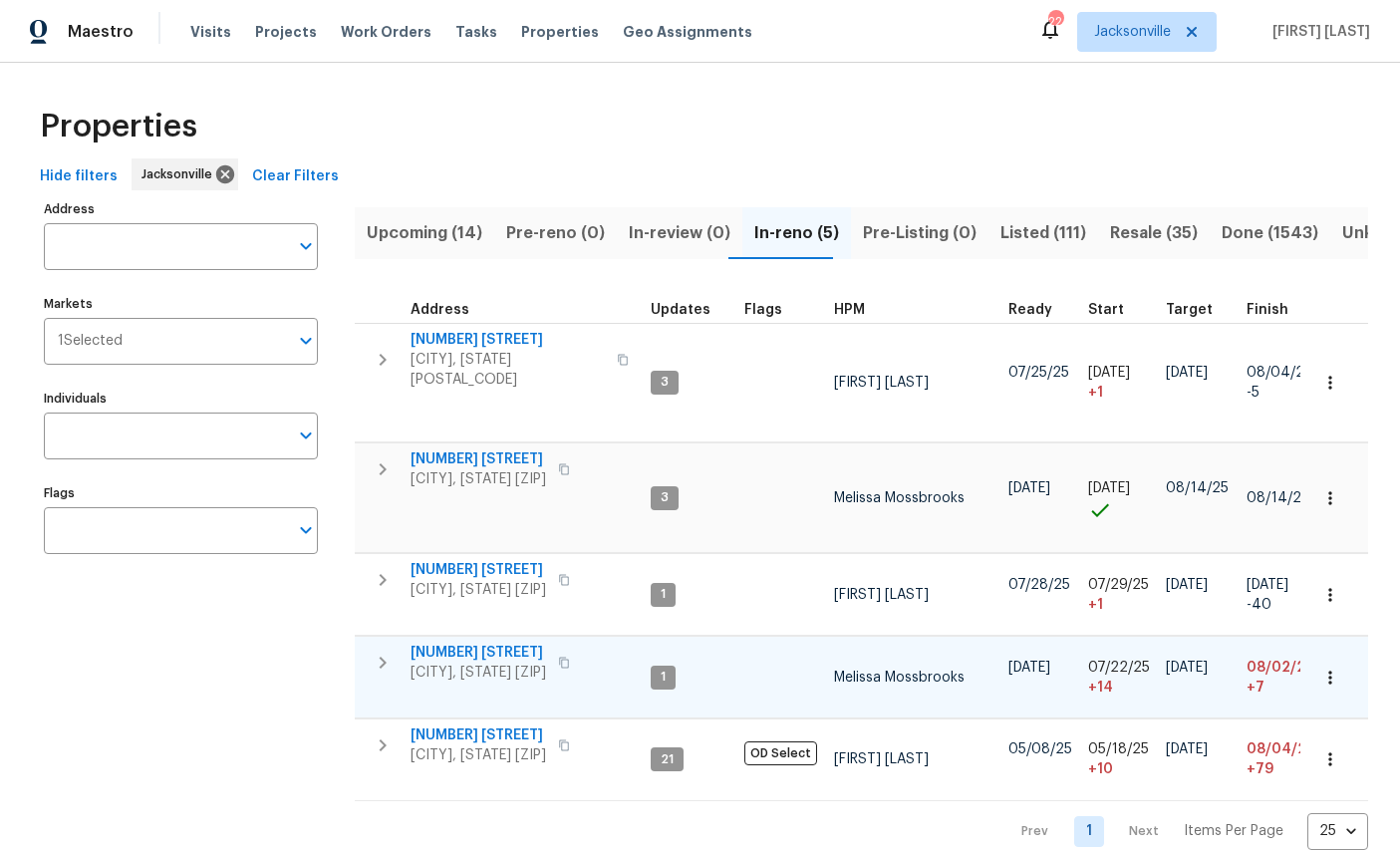 click on "[NUMBER] [STREET]" at bounding box center [478, 653] 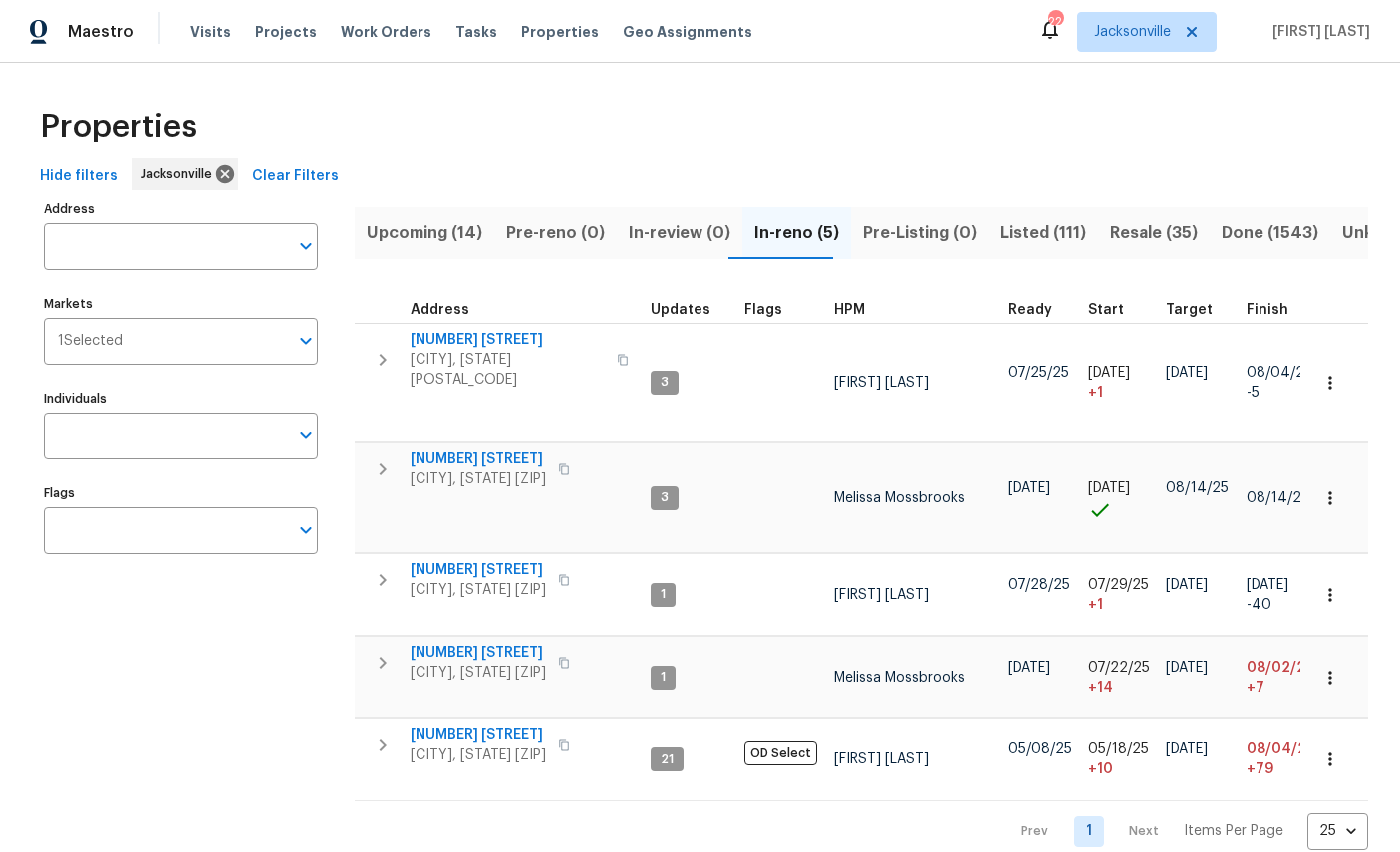 click on "Upcoming (14)" at bounding box center (424, 233) 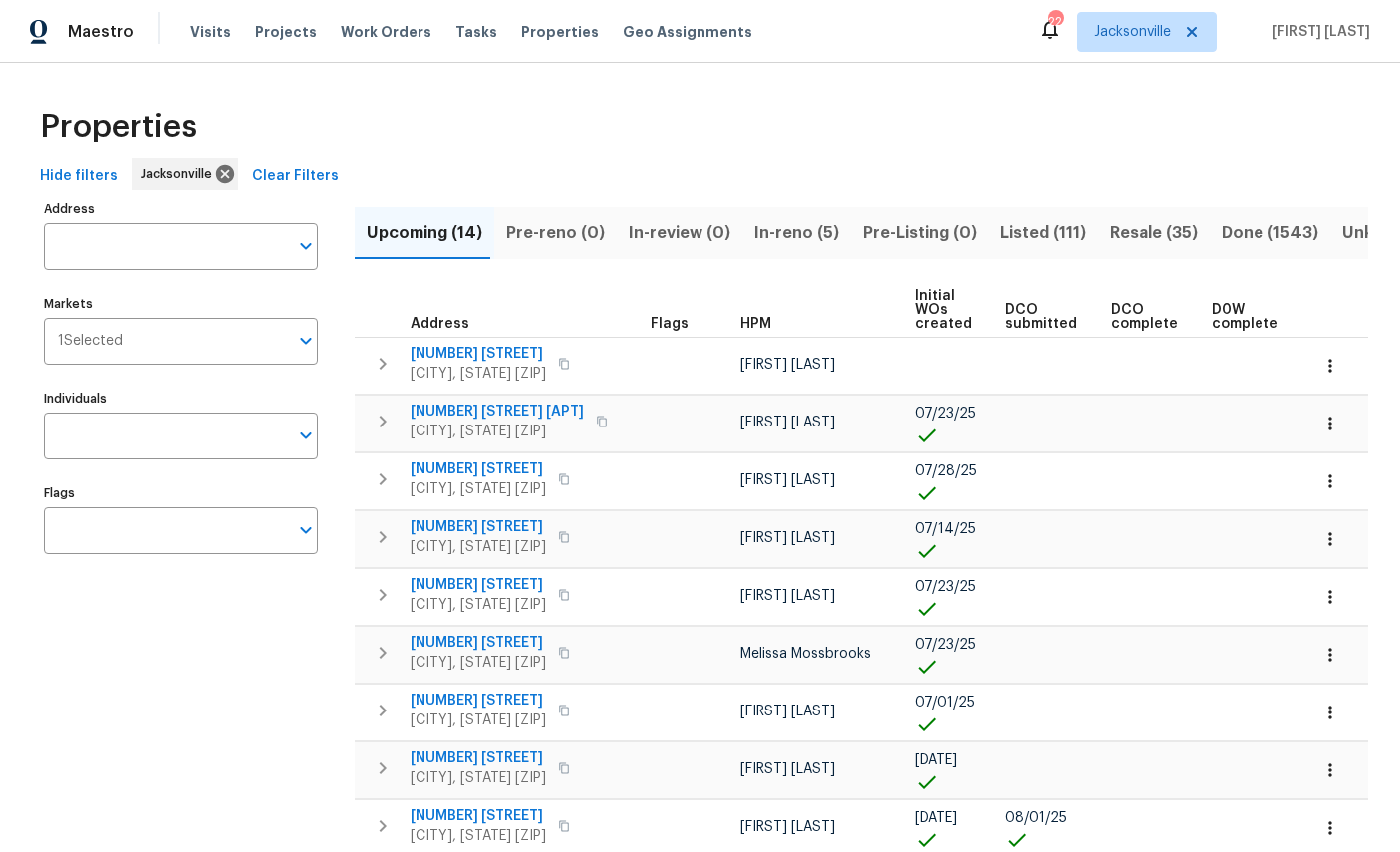 click on "HPM" at bounding box center (755, 324) 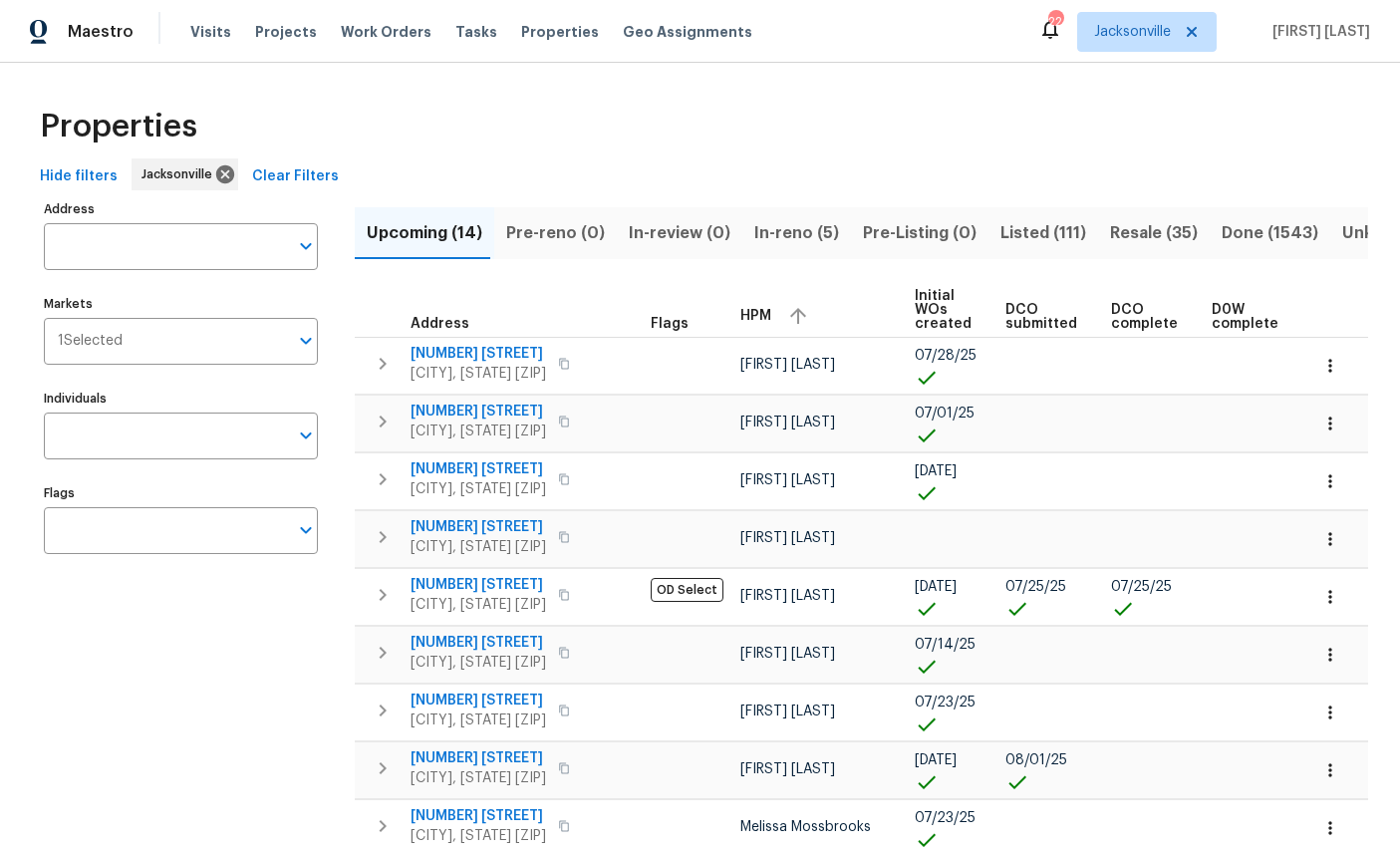 scroll, scrollTop: 0, scrollLeft: 0, axis: both 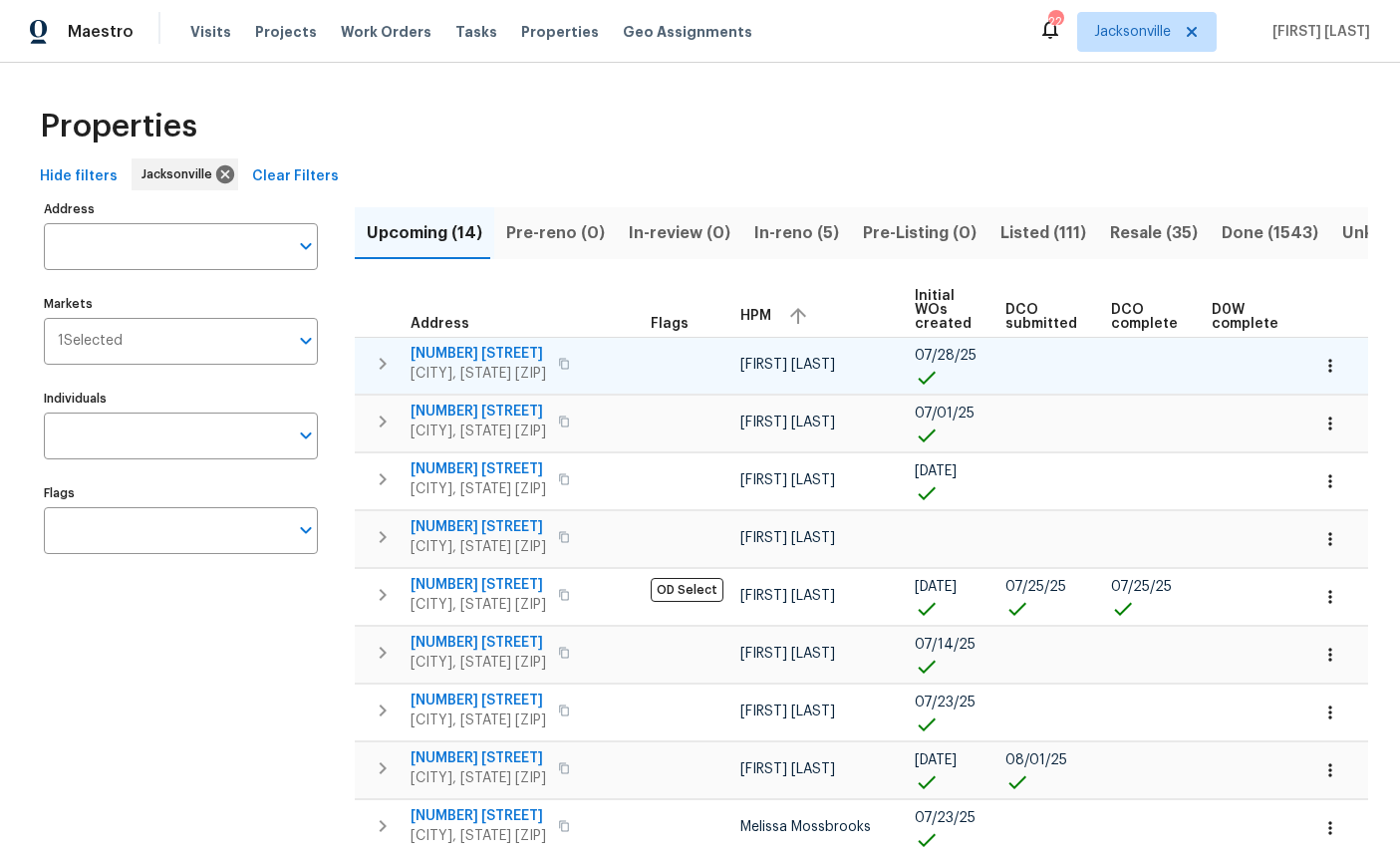 click on "[NUMBER] [STREET]" at bounding box center (478, 354) 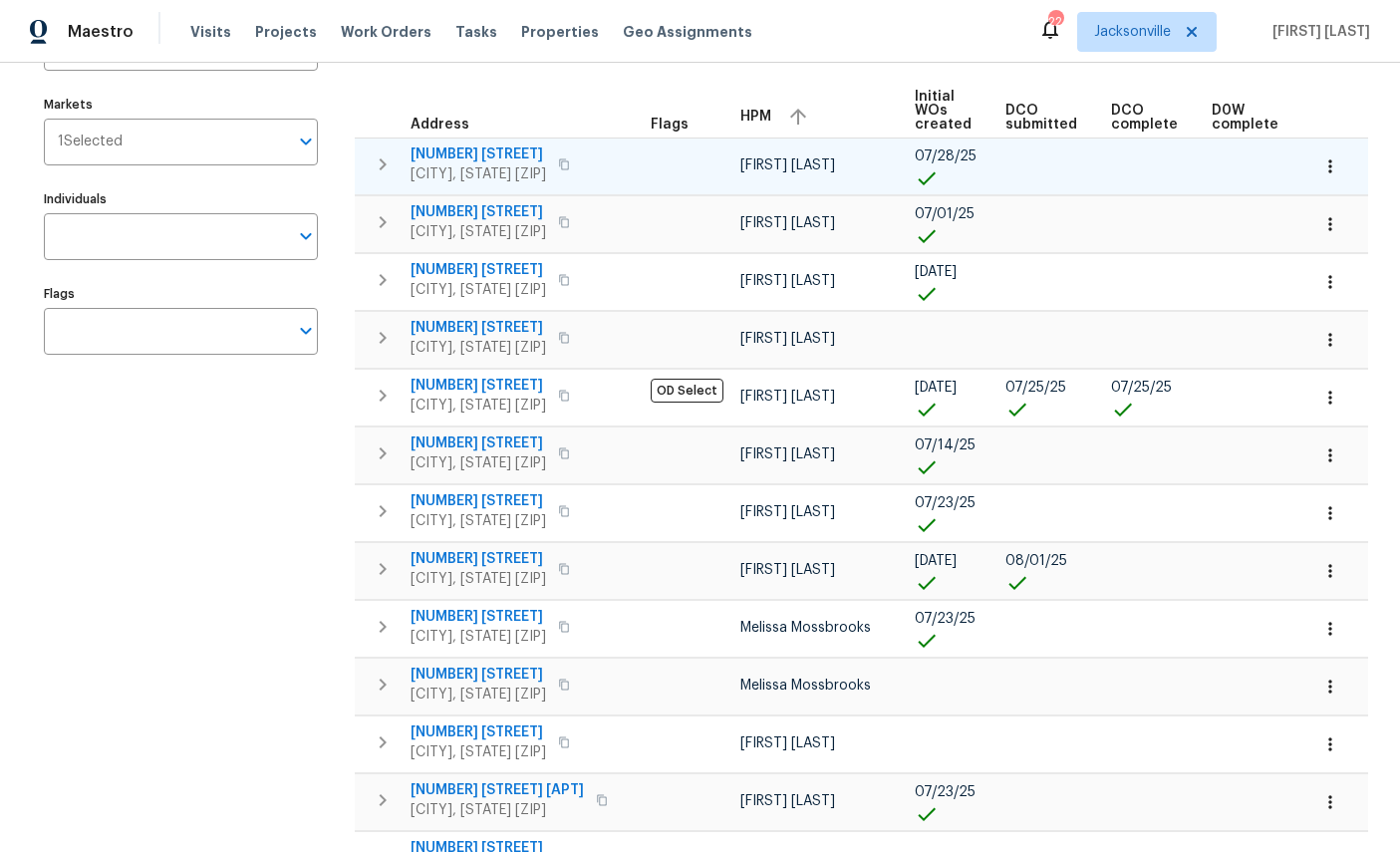 scroll, scrollTop: 220, scrollLeft: 0, axis: vertical 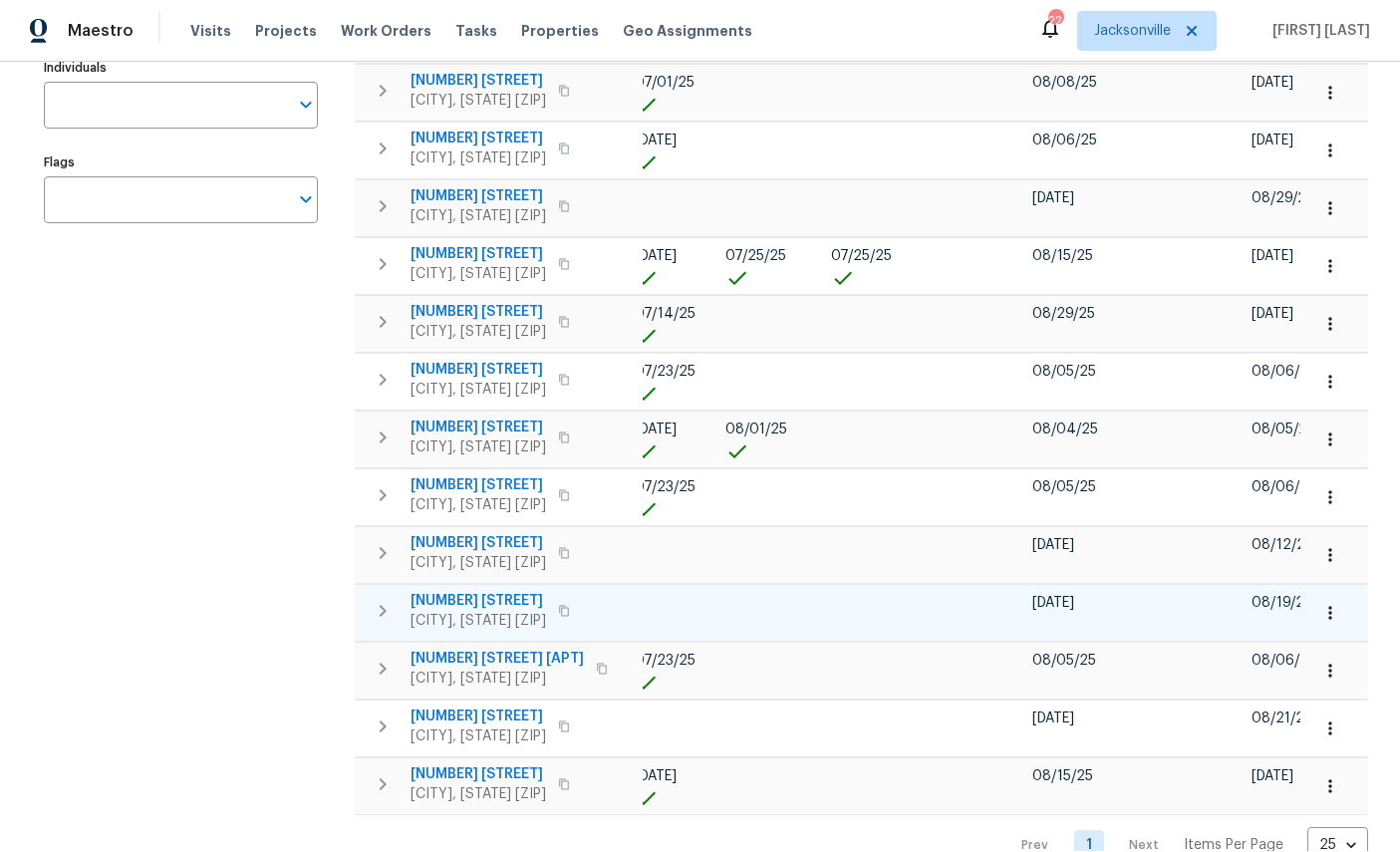 click at bounding box center (1330, 614) 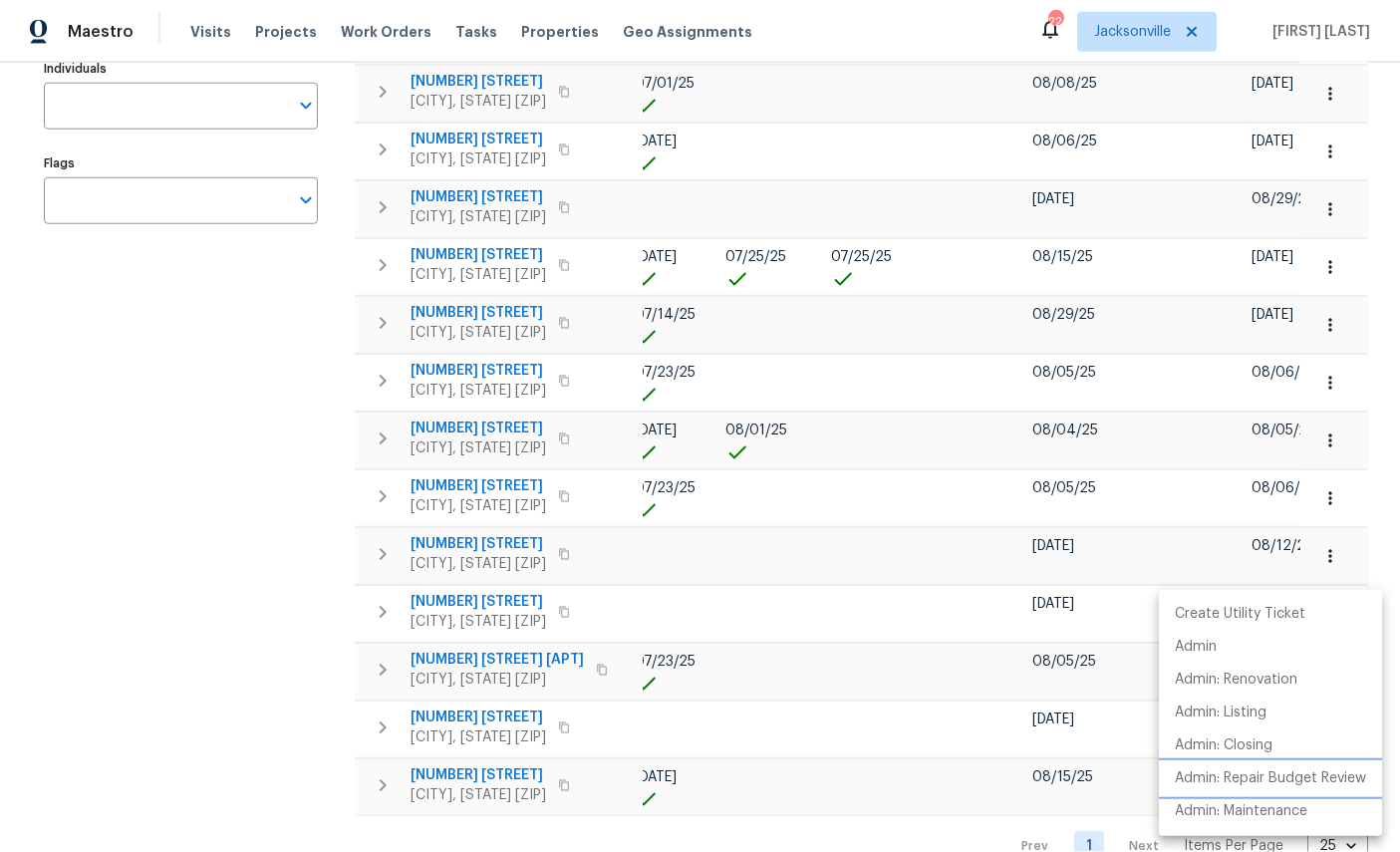 click on "Admin: Repair Budget Review" at bounding box center [1270, 778] 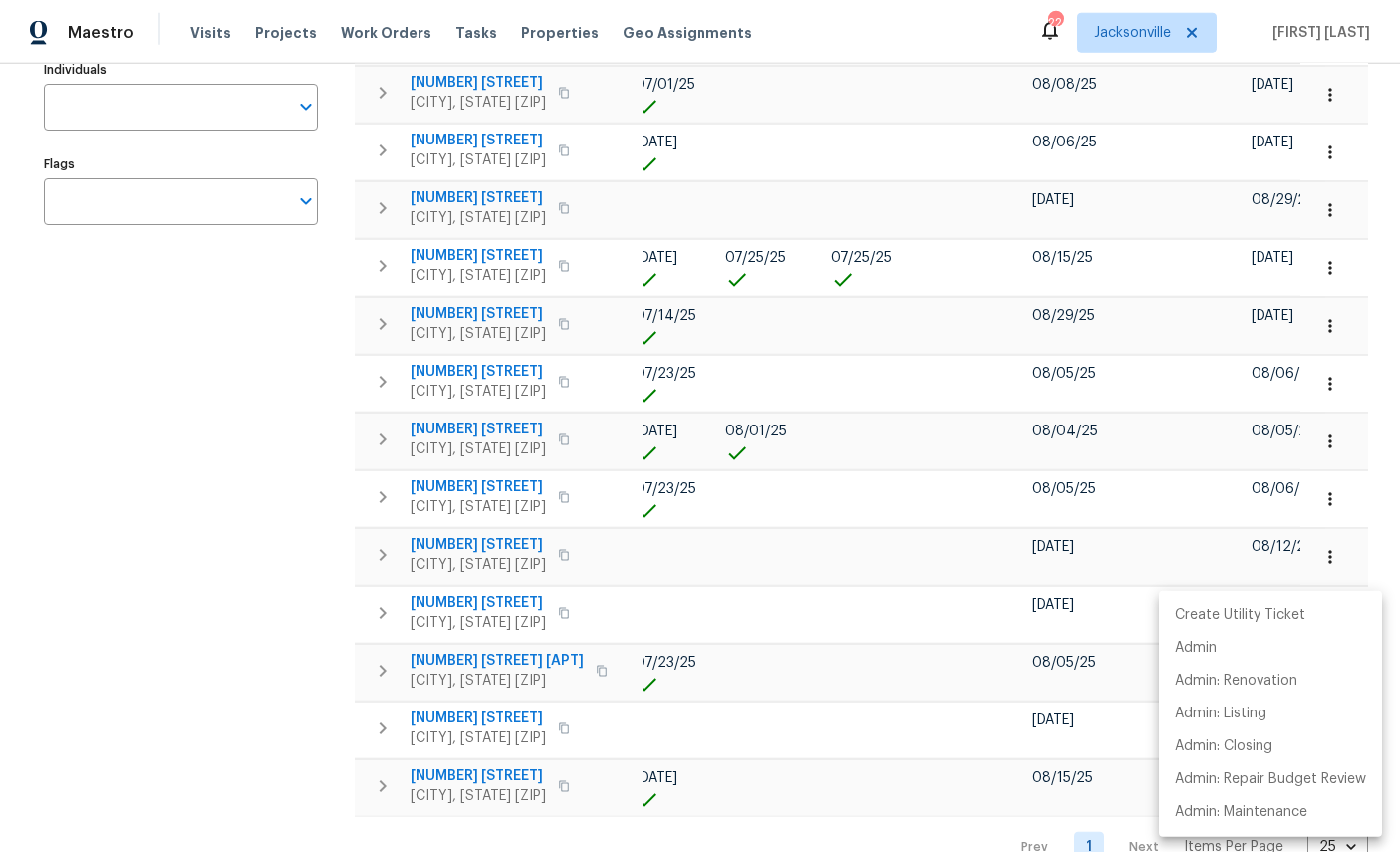 click at bounding box center (700, 426) 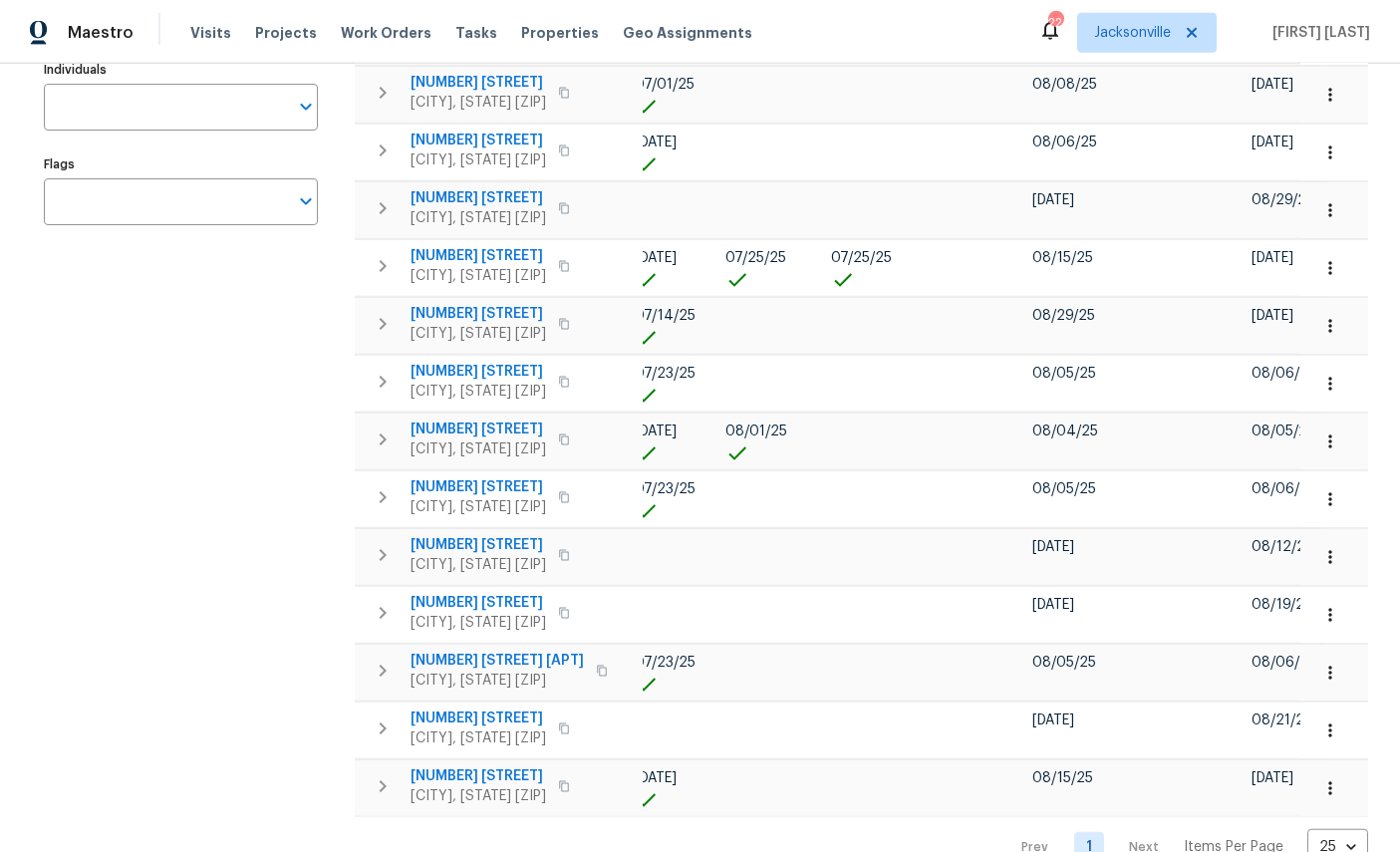 scroll, scrollTop: 75, scrollLeft: 0, axis: vertical 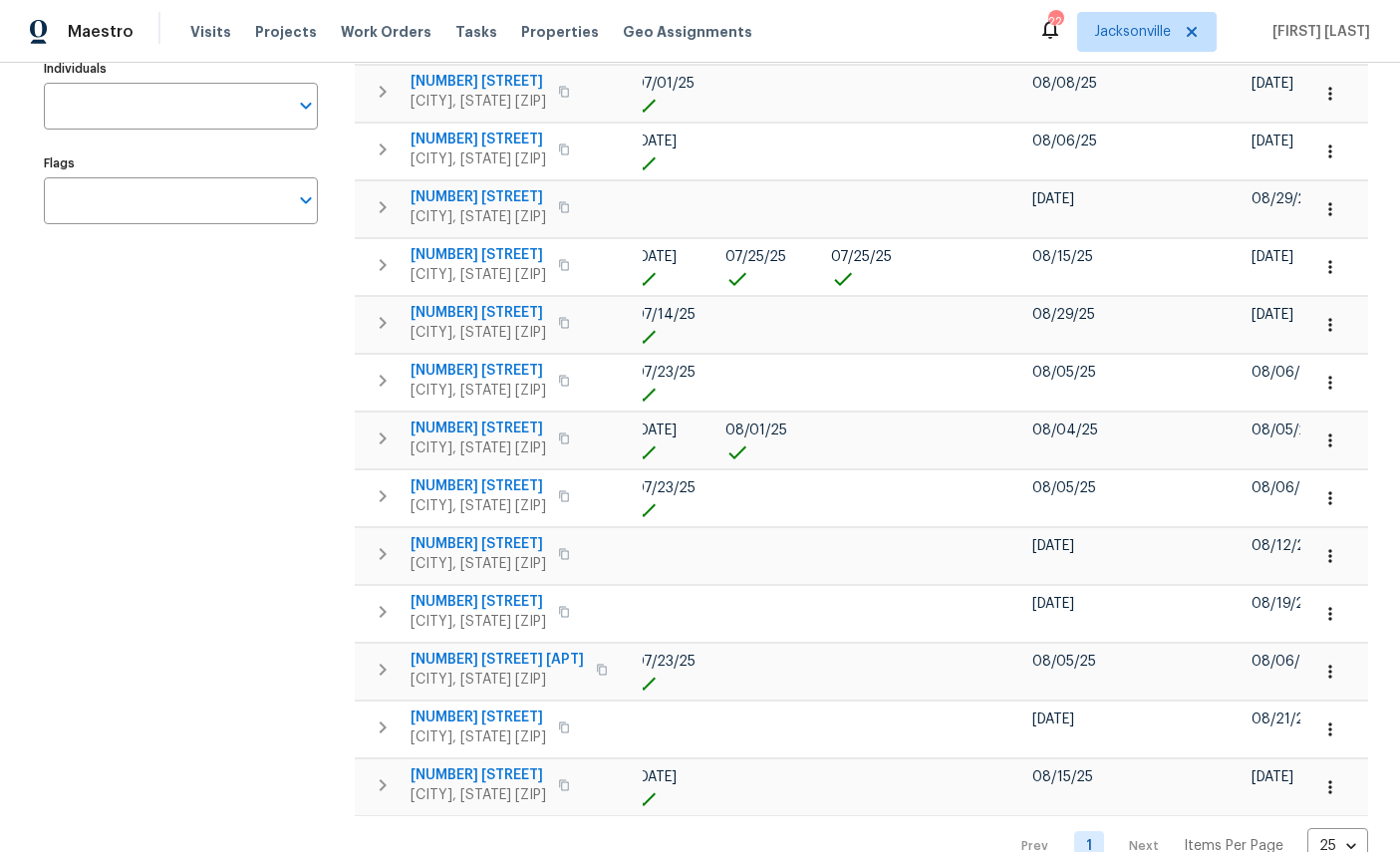 click on "Create Utility Ticket Admin Admin: Renovation Admin: Listing Admin: Closing Admin: Repair Budget Review Admin: Maintenance" at bounding box center (700, 426) 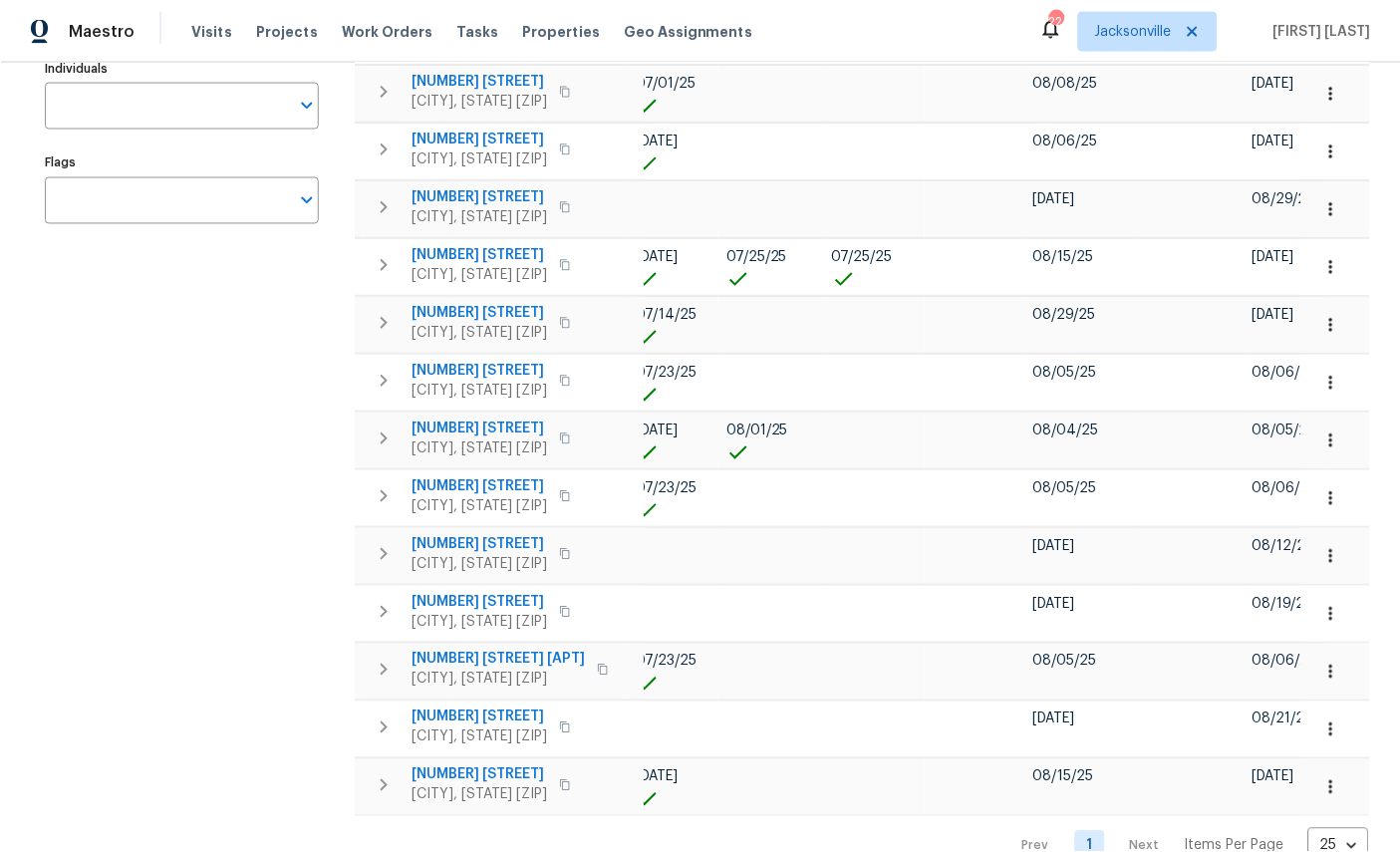 scroll, scrollTop: 71, scrollLeft: 0, axis: vertical 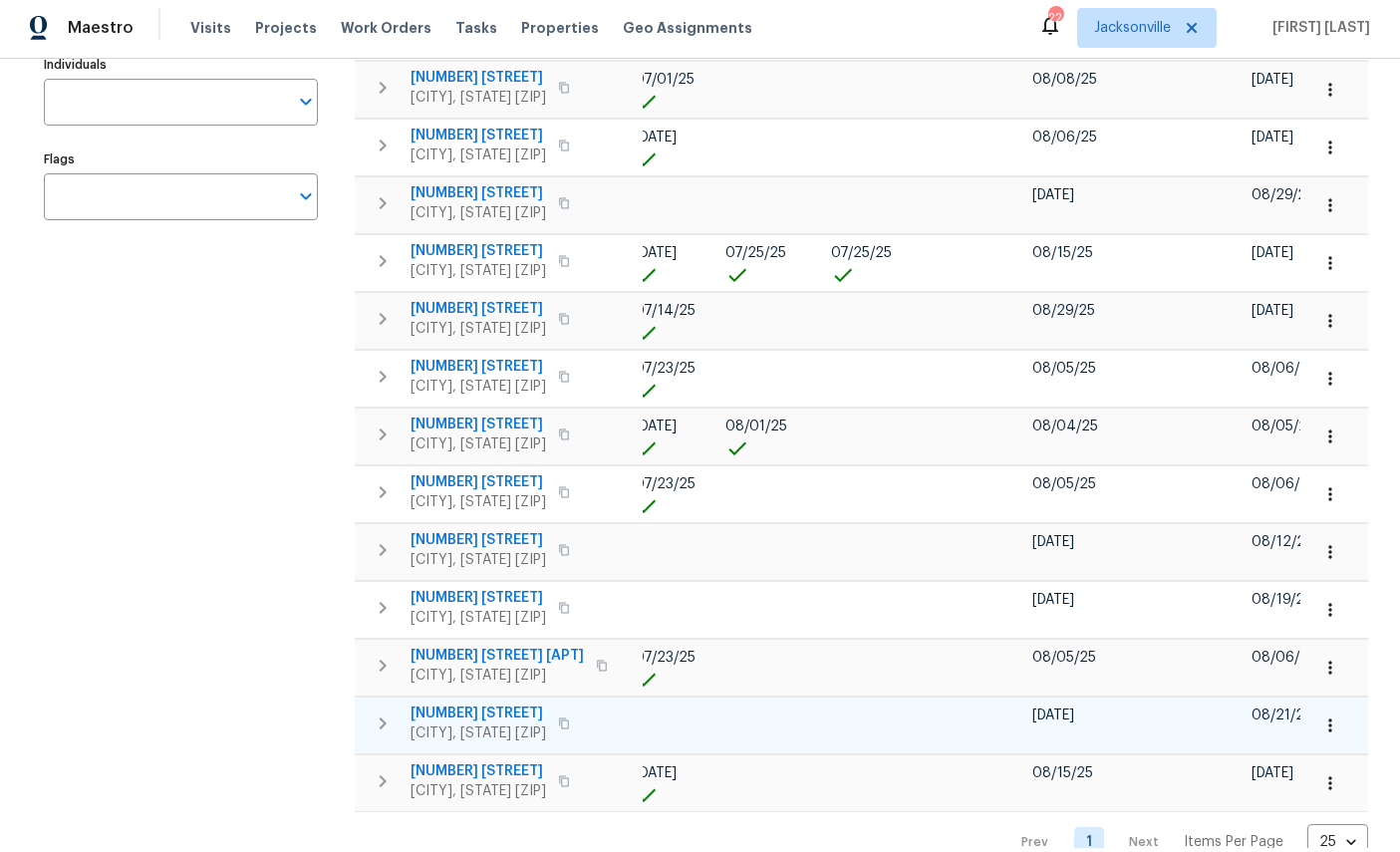 click 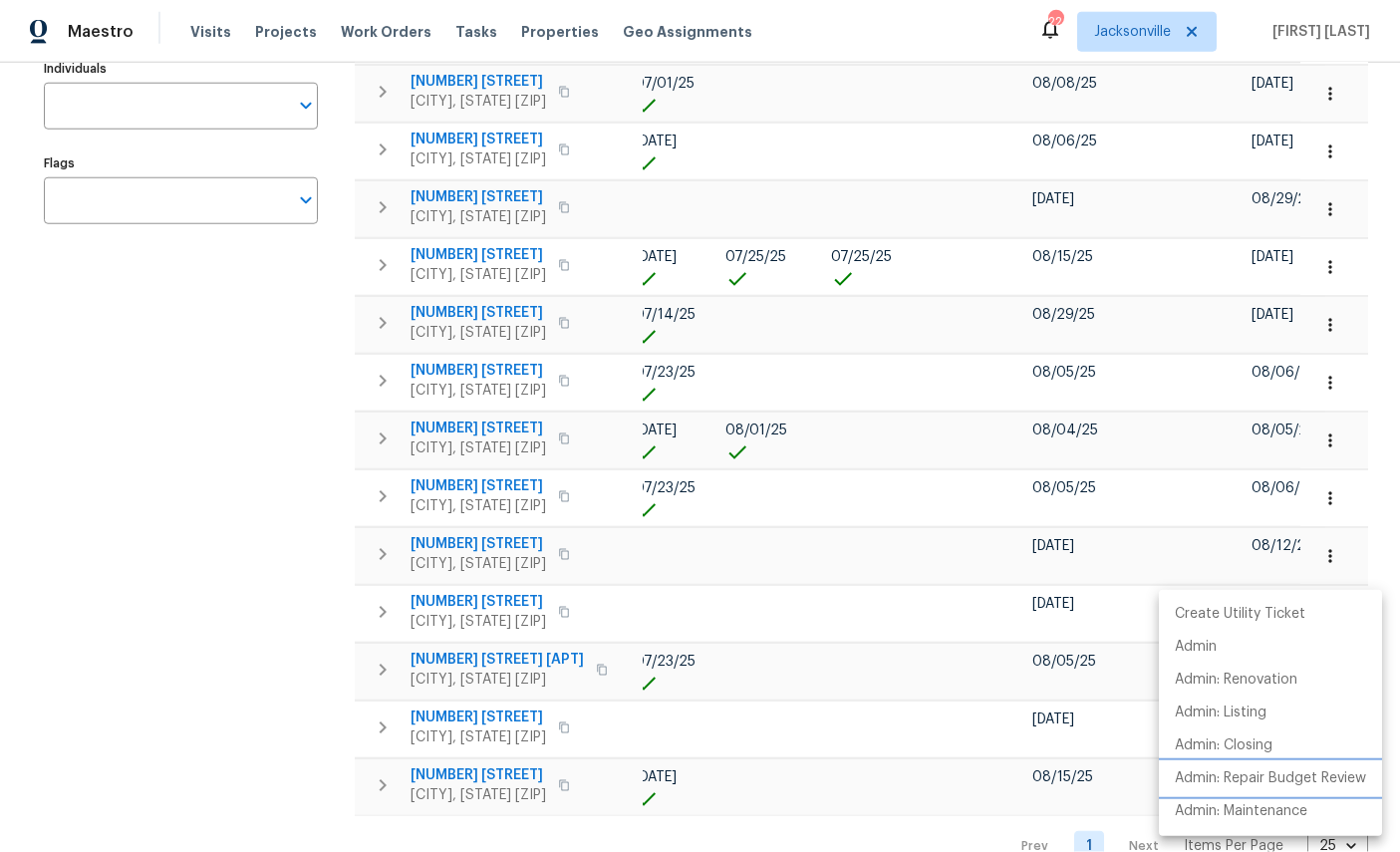 click on "Admin: Repair Budget Review" at bounding box center (1270, 778) 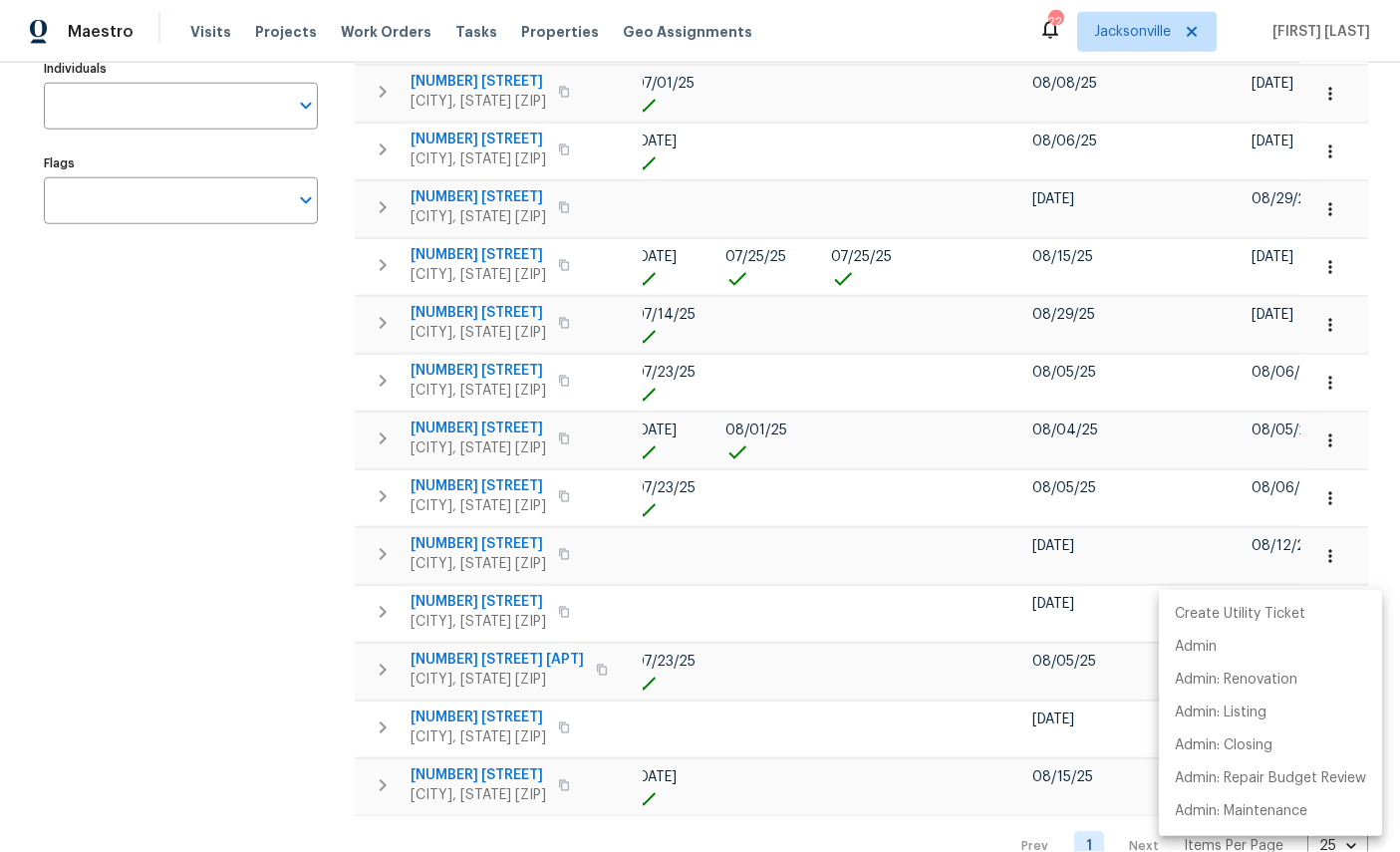 click at bounding box center [700, 426] 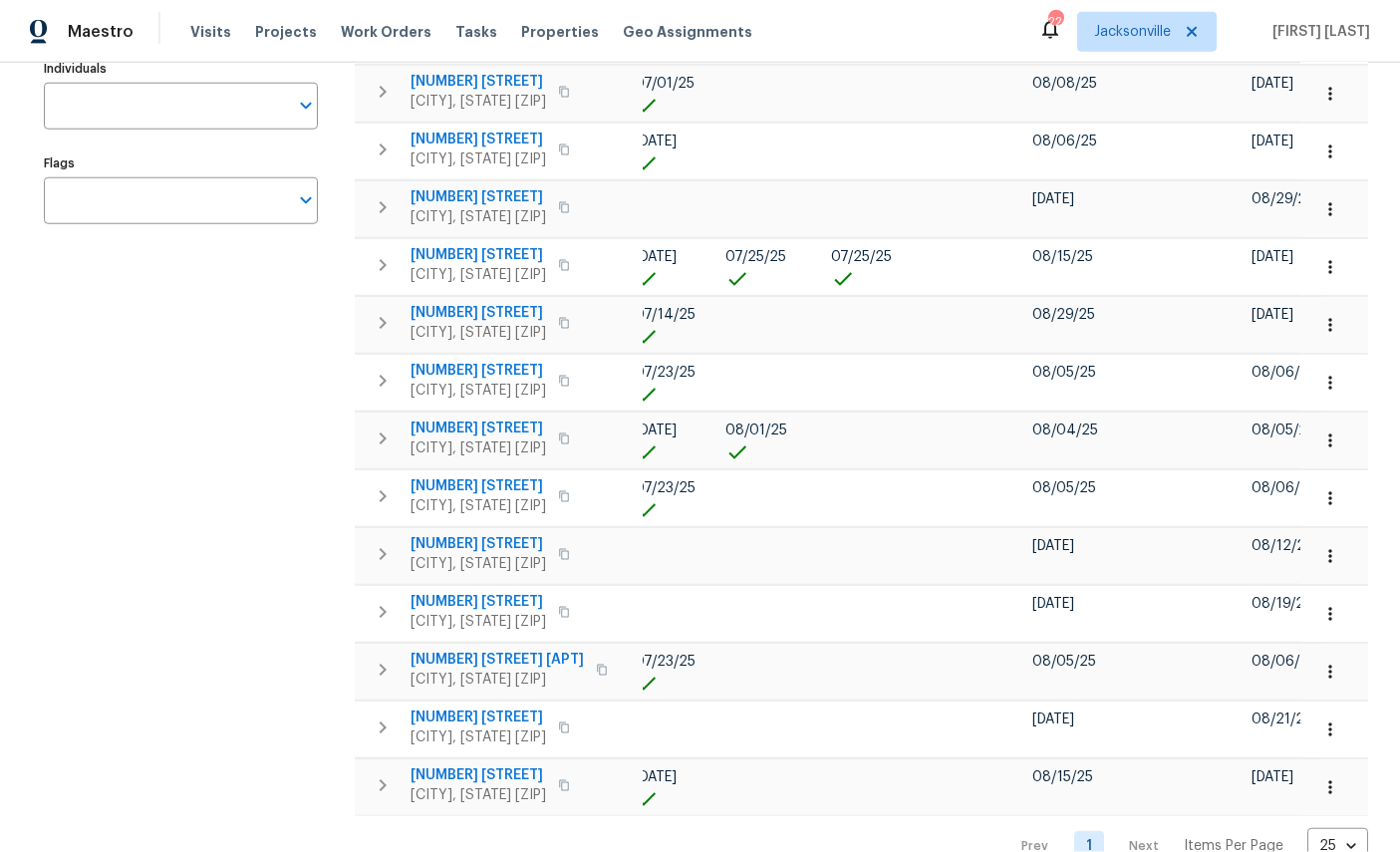 click on "Address Address Markets 1  Selected Markets Individuals Individuals Flags Flags" at bounding box center [193, 365] 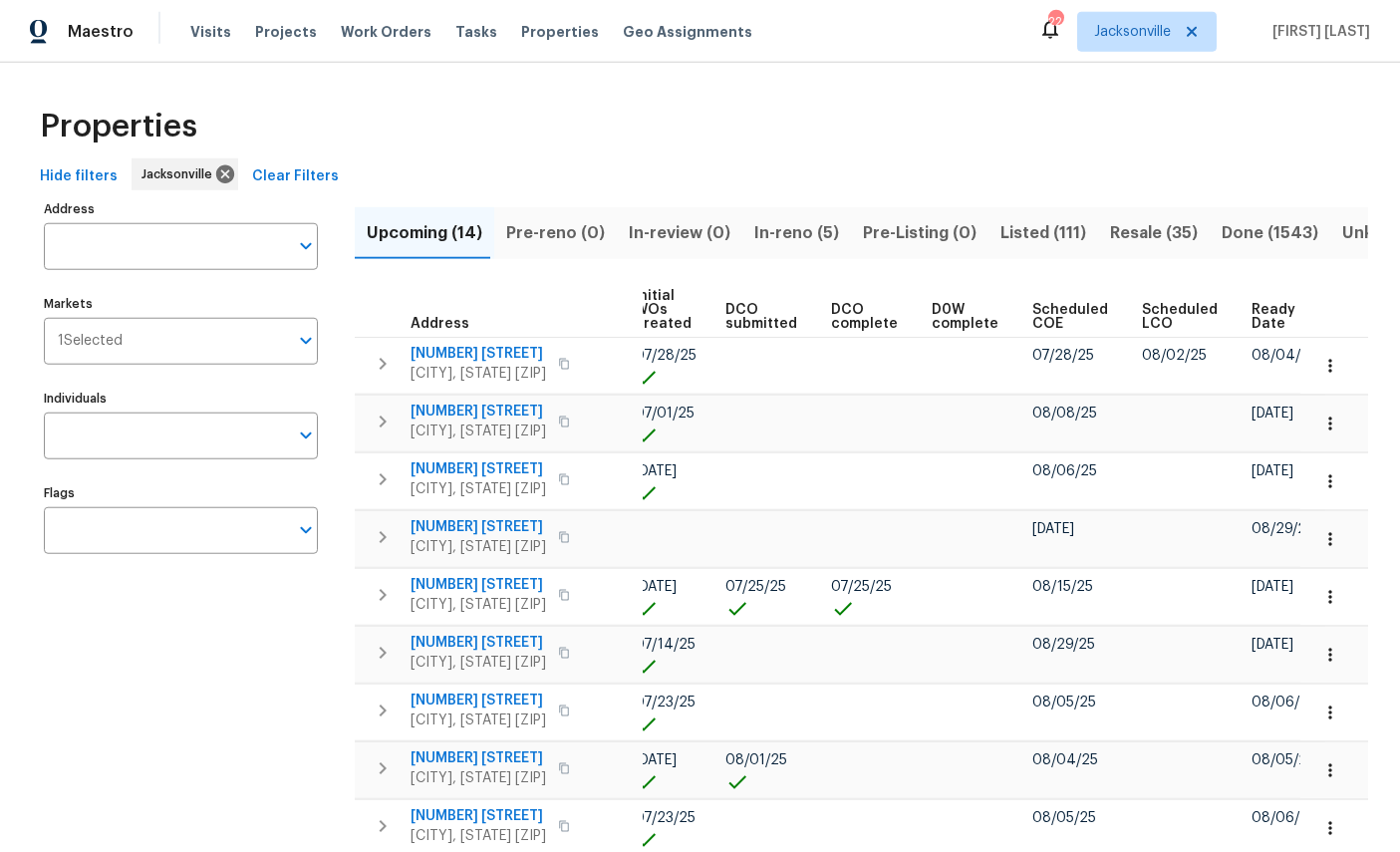 scroll, scrollTop: 0, scrollLeft: 0, axis: both 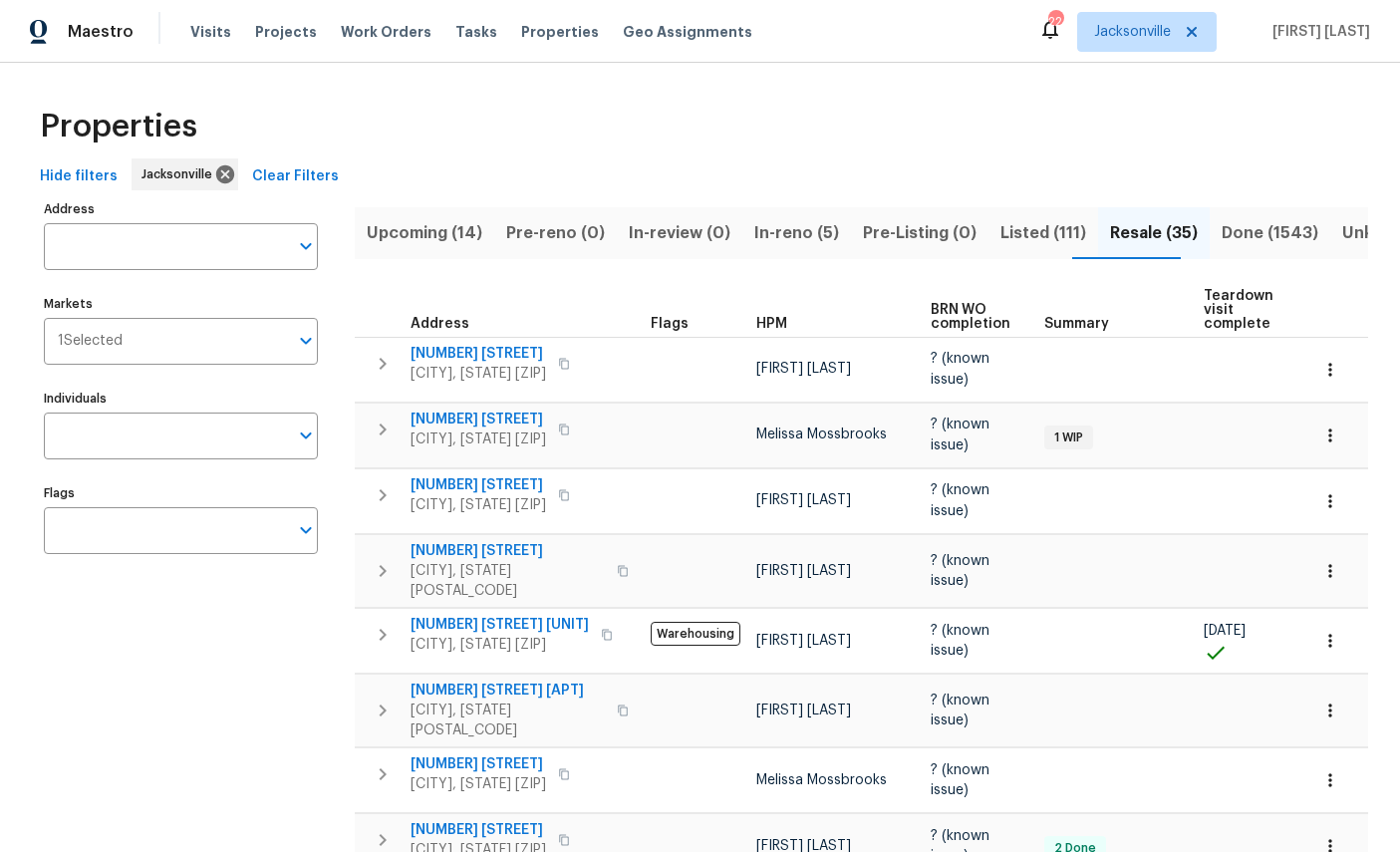 click on "HPM" at bounding box center (771, 324) 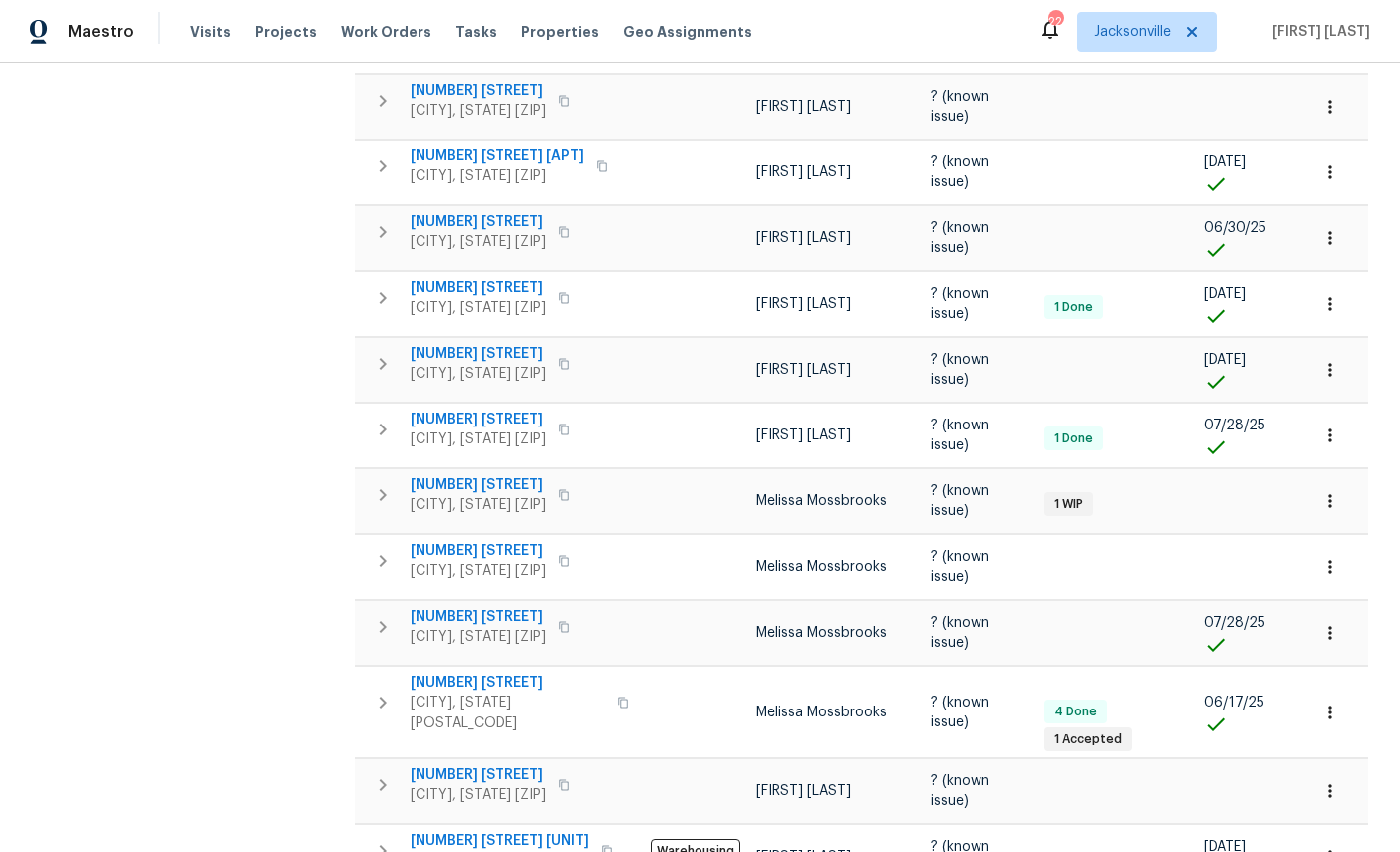 scroll, scrollTop: 1149, scrollLeft: 0, axis: vertical 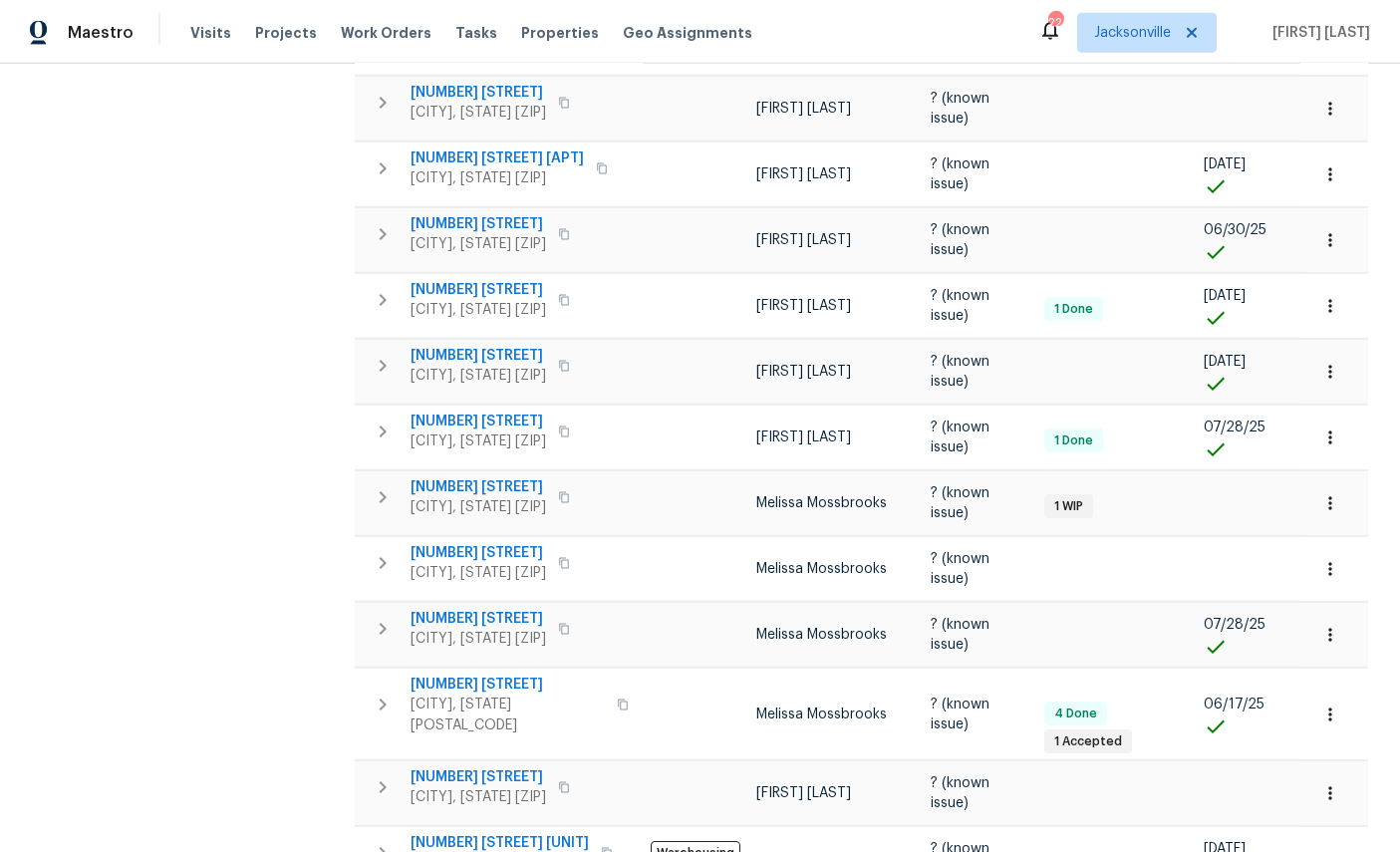 click on "2" at bounding box center [1089, 921] 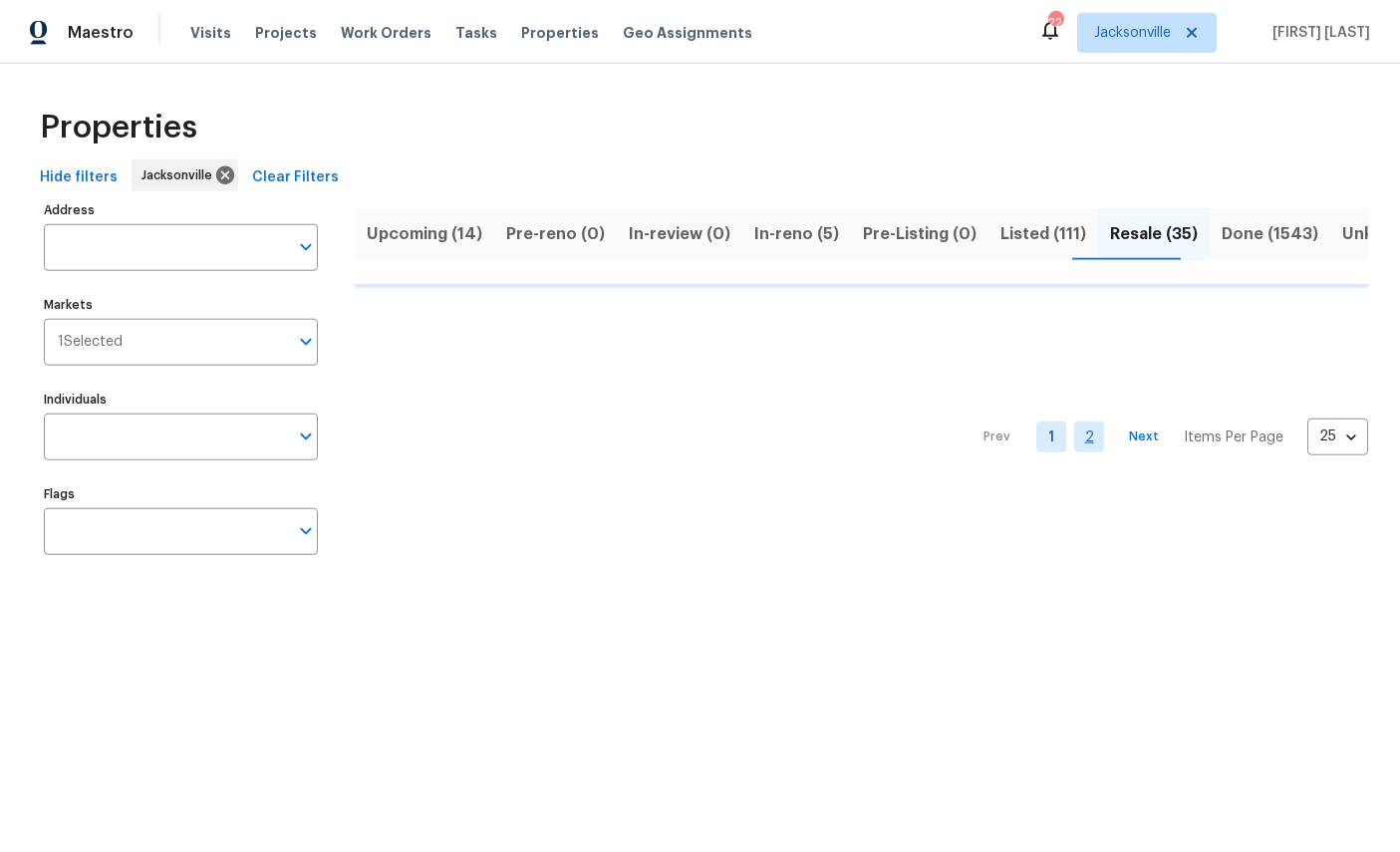 scroll, scrollTop: 0, scrollLeft: 0, axis: both 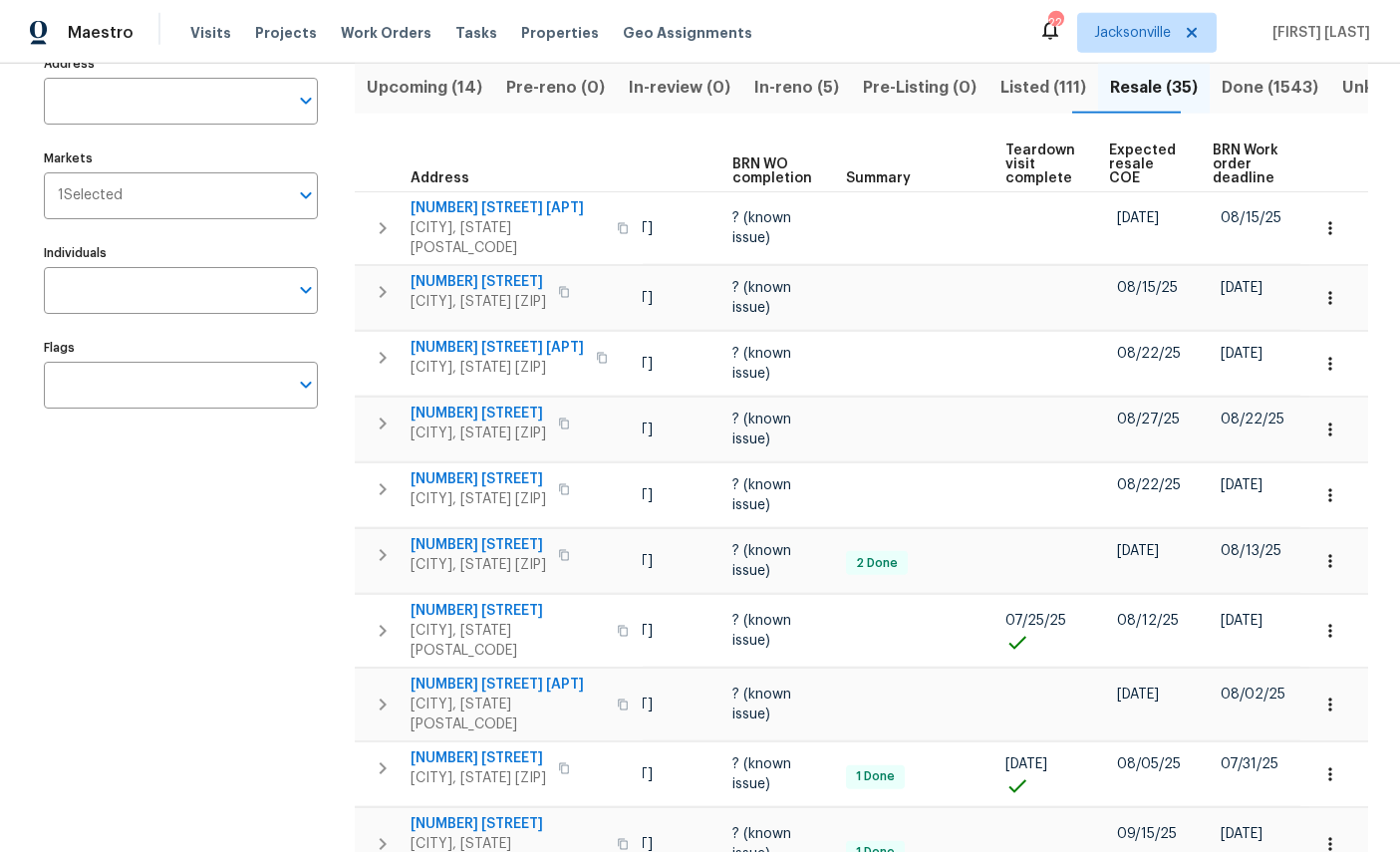 click 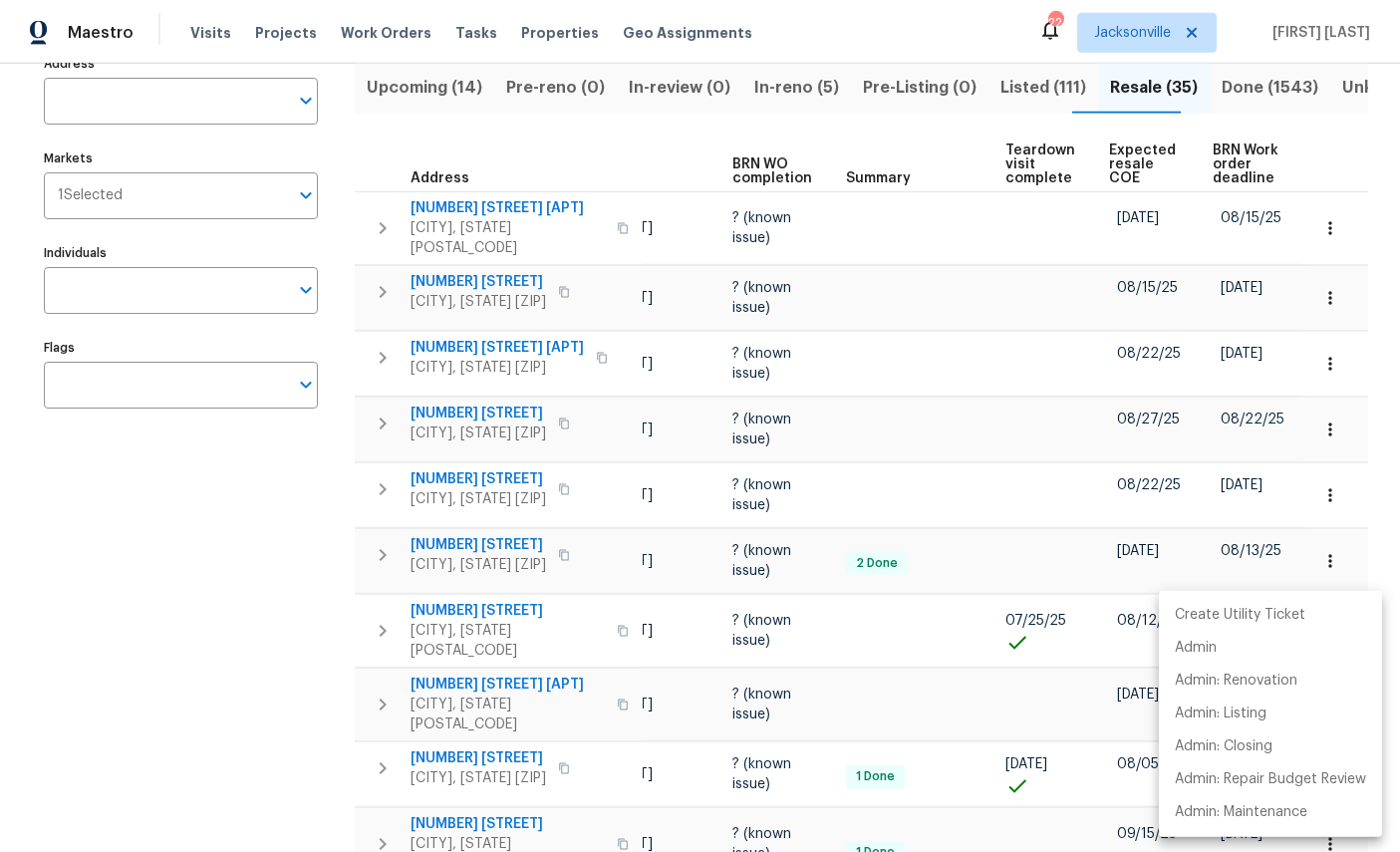 scroll, scrollTop: 75, scrollLeft: 0, axis: vertical 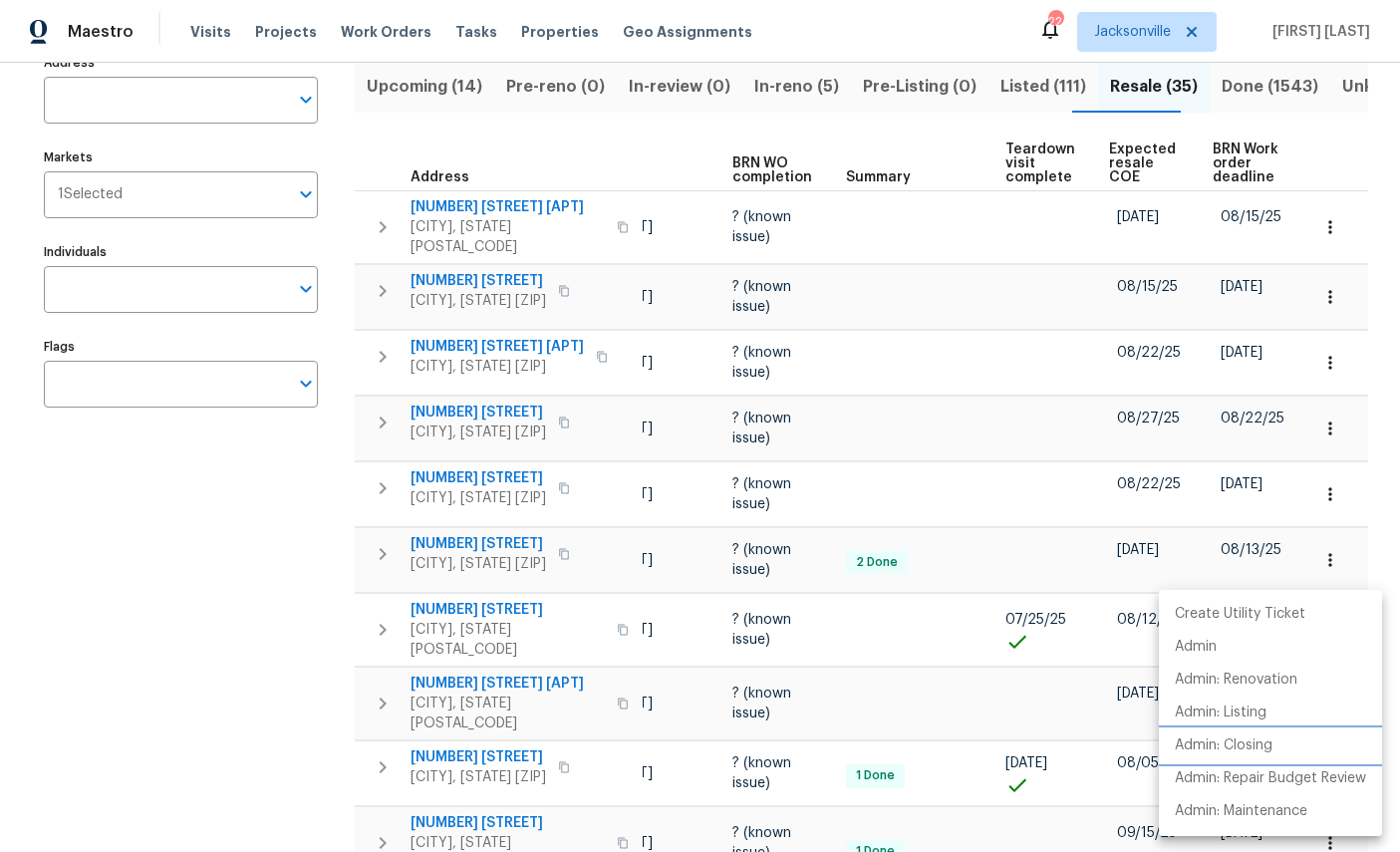 click on "Admin: Closing" at bounding box center (1224, 745) 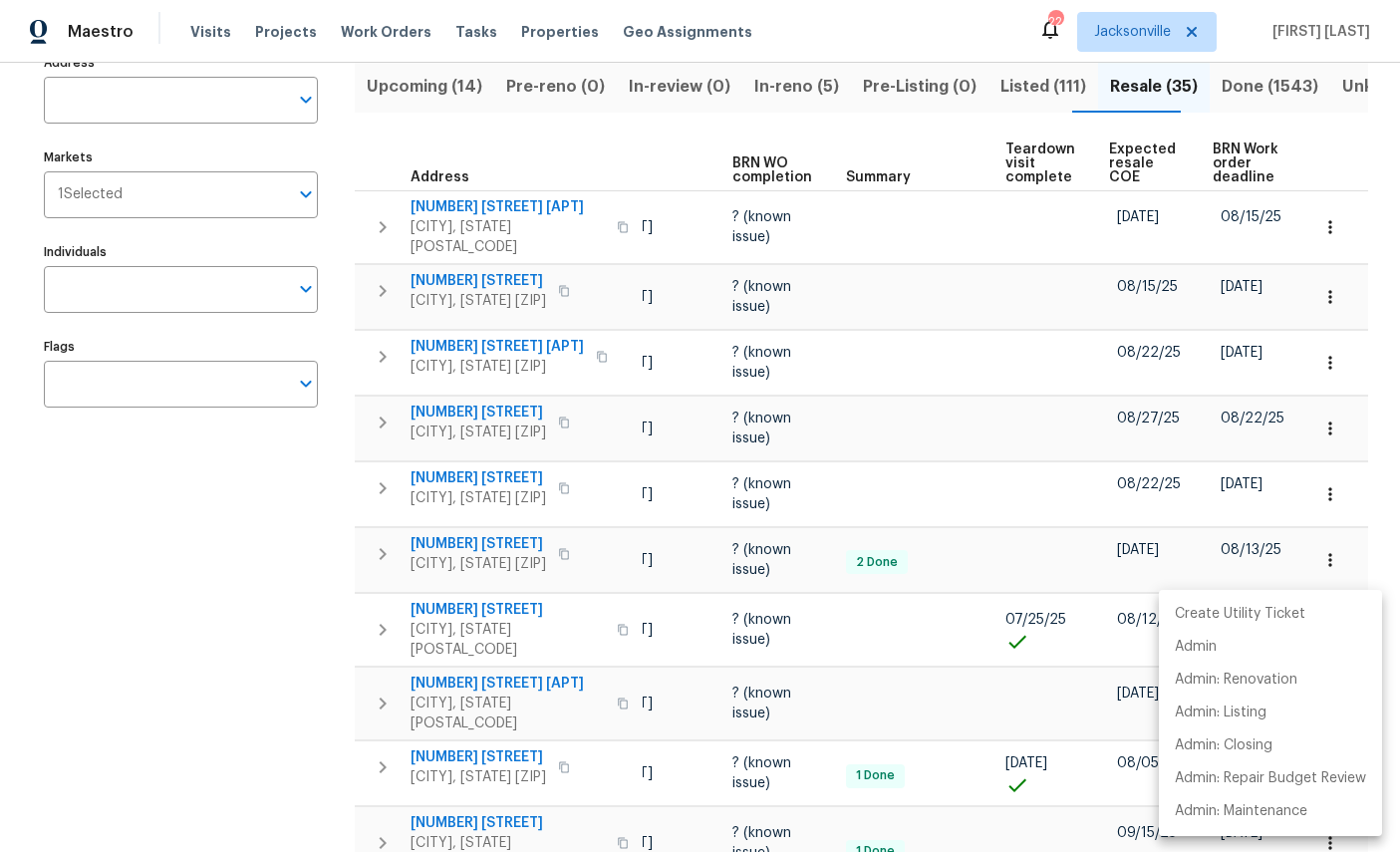 click at bounding box center [700, 426] 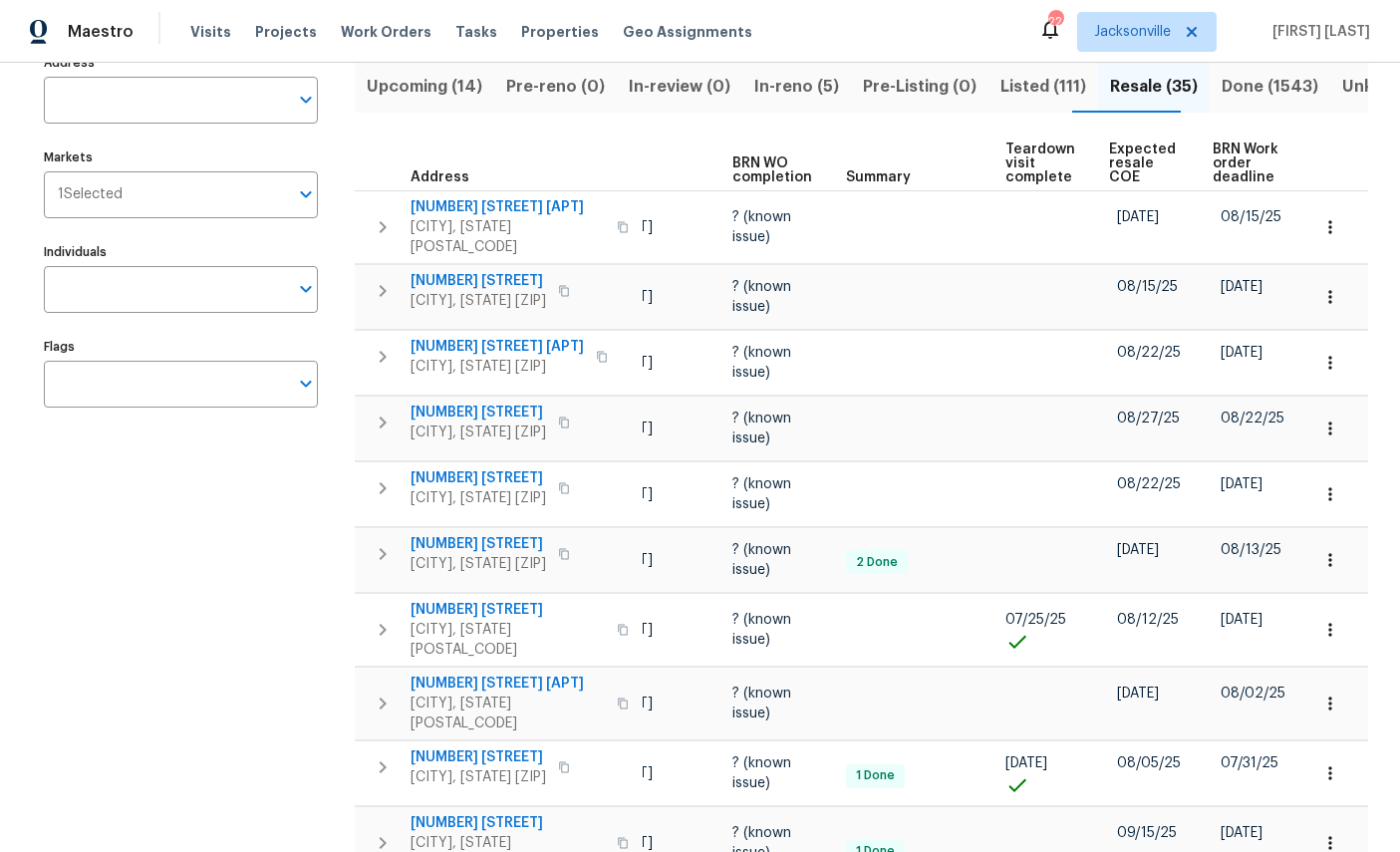 click on "Done (1543)" at bounding box center [1269, 87] 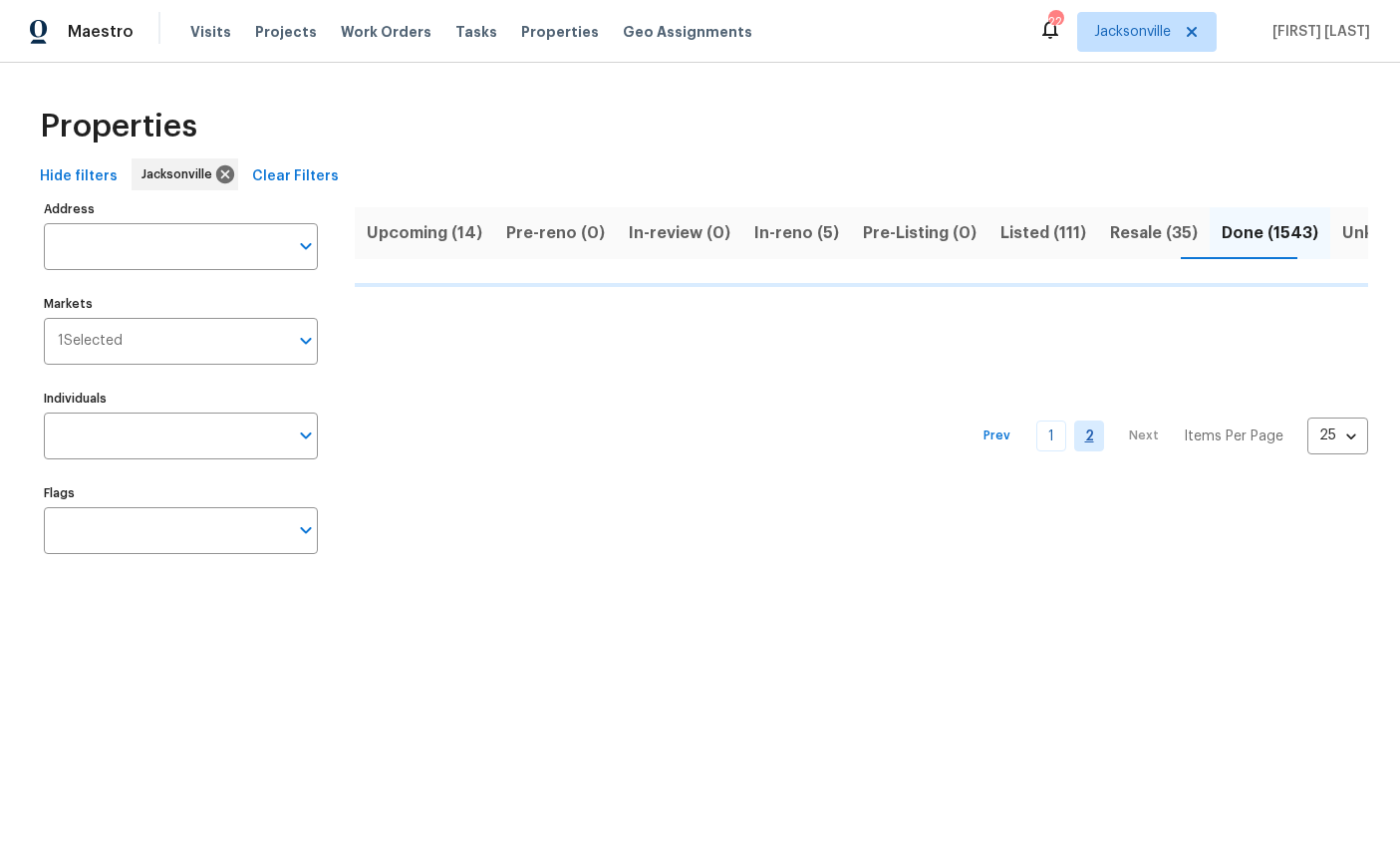 scroll, scrollTop: 0, scrollLeft: 0, axis: both 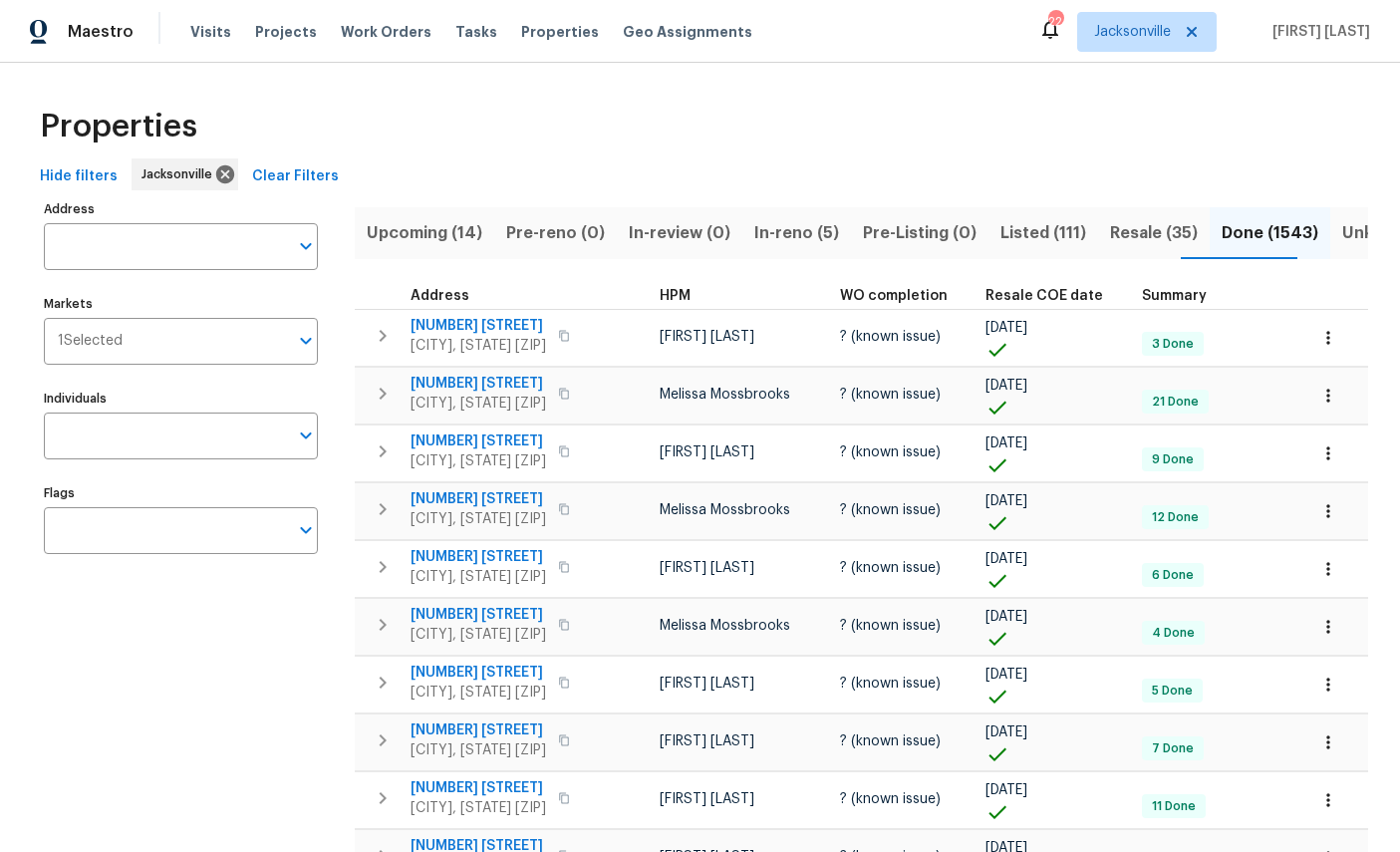click on "HPM" at bounding box center [675, 296] 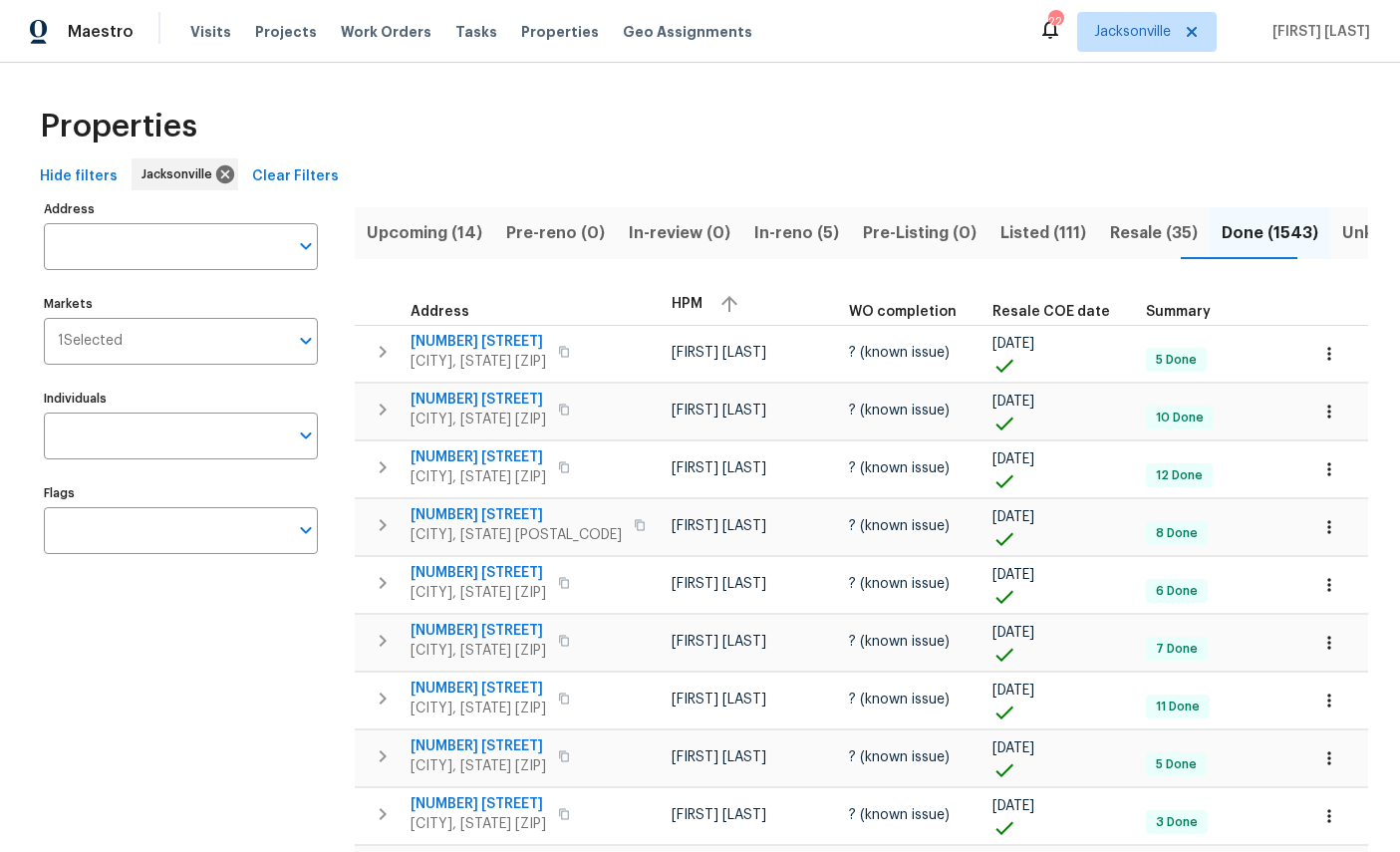 click on "Individuals" at bounding box center [165, 435] 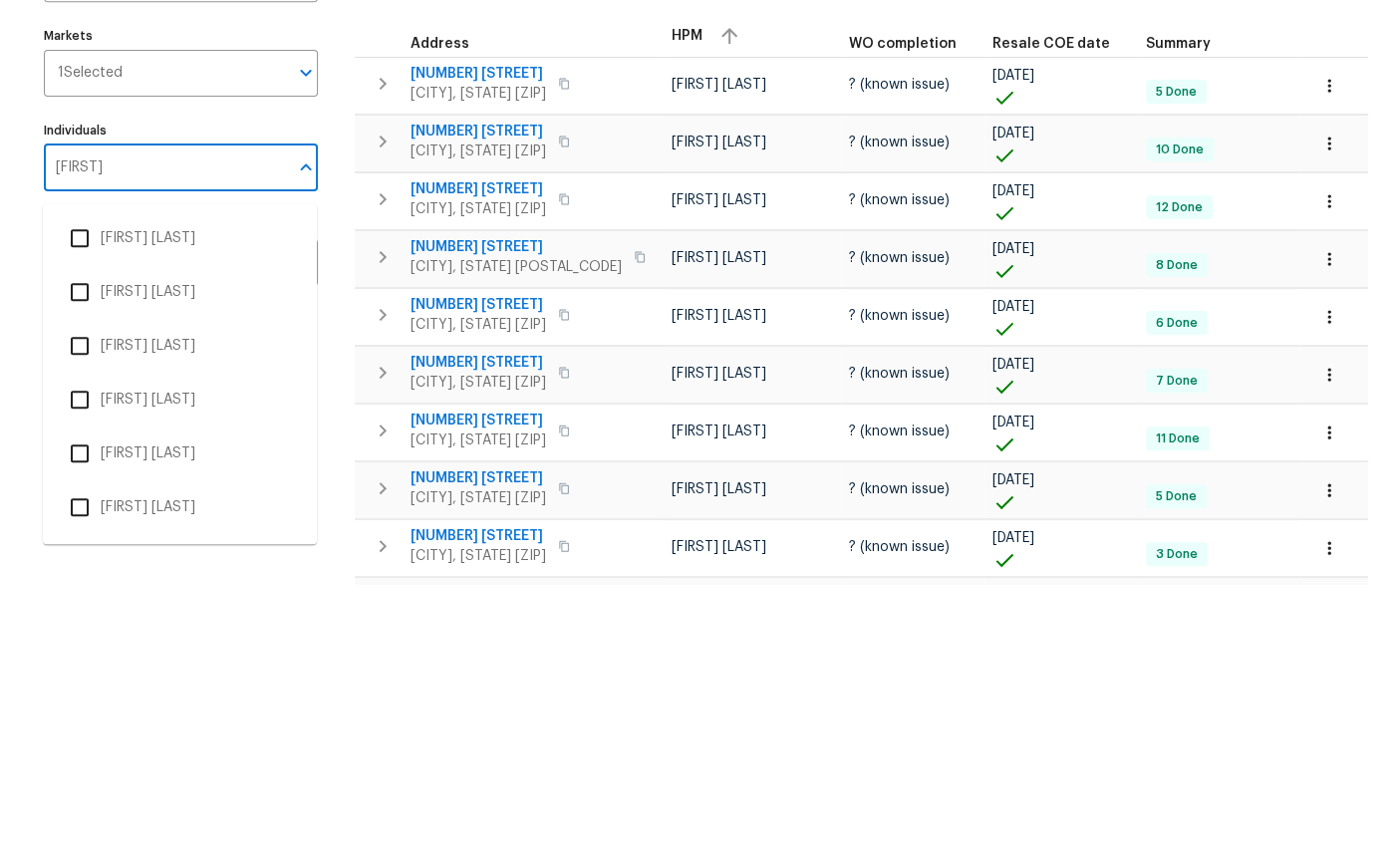 type on "[FIRST]" 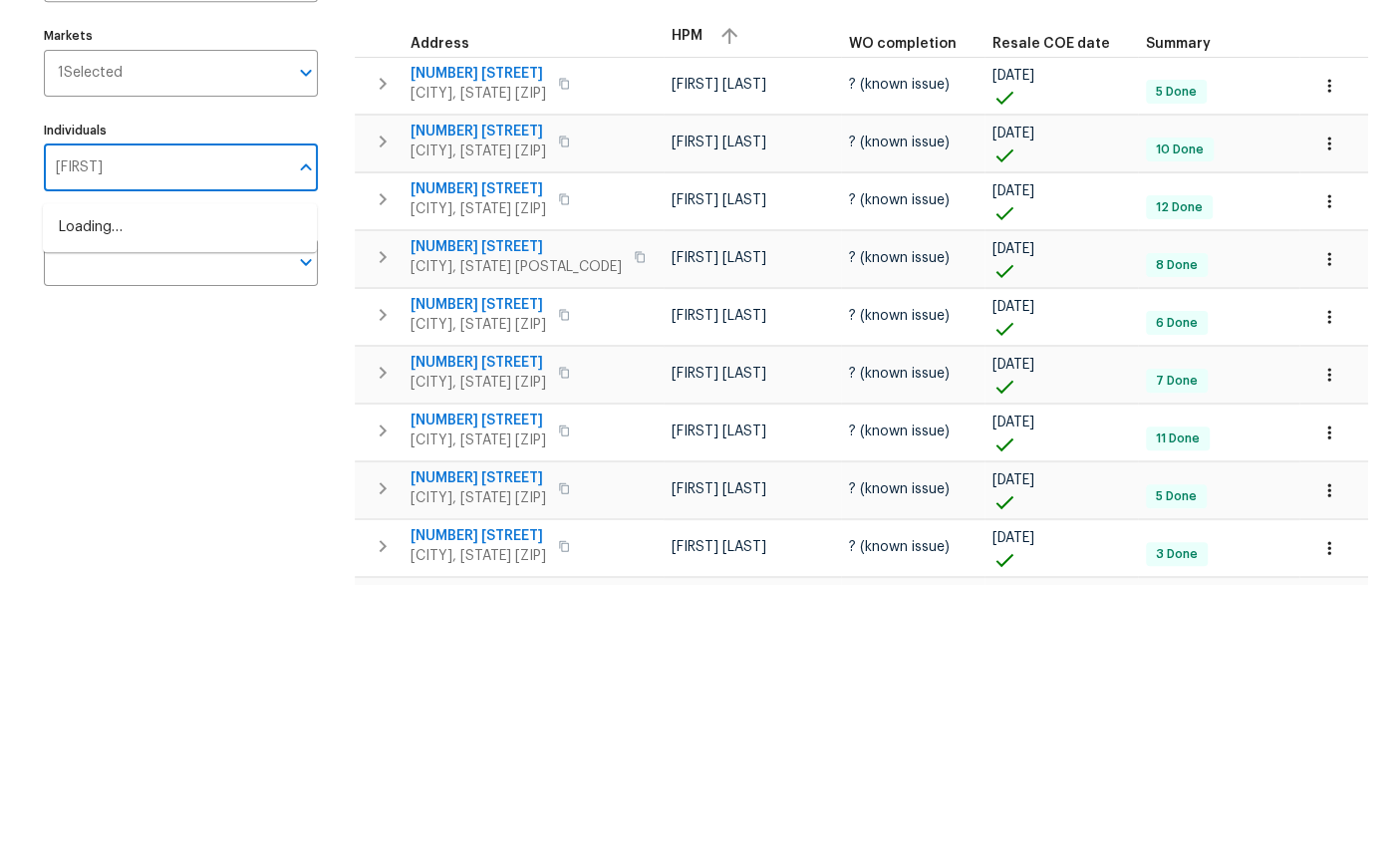 scroll, scrollTop: 75, scrollLeft: 0, axis: vertical 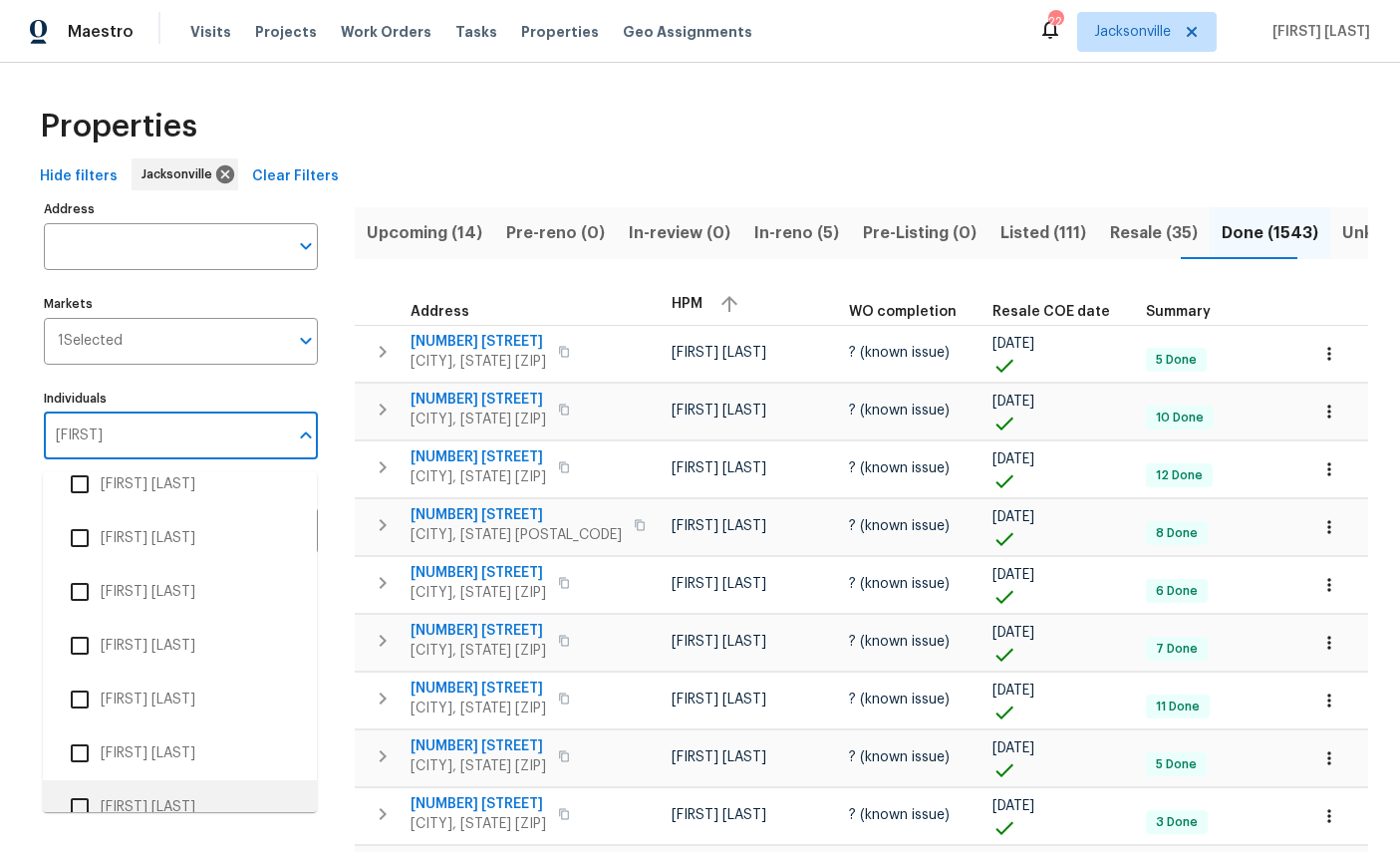 click on "[FIRST] [LAST]" at bounding box center (179, 807) 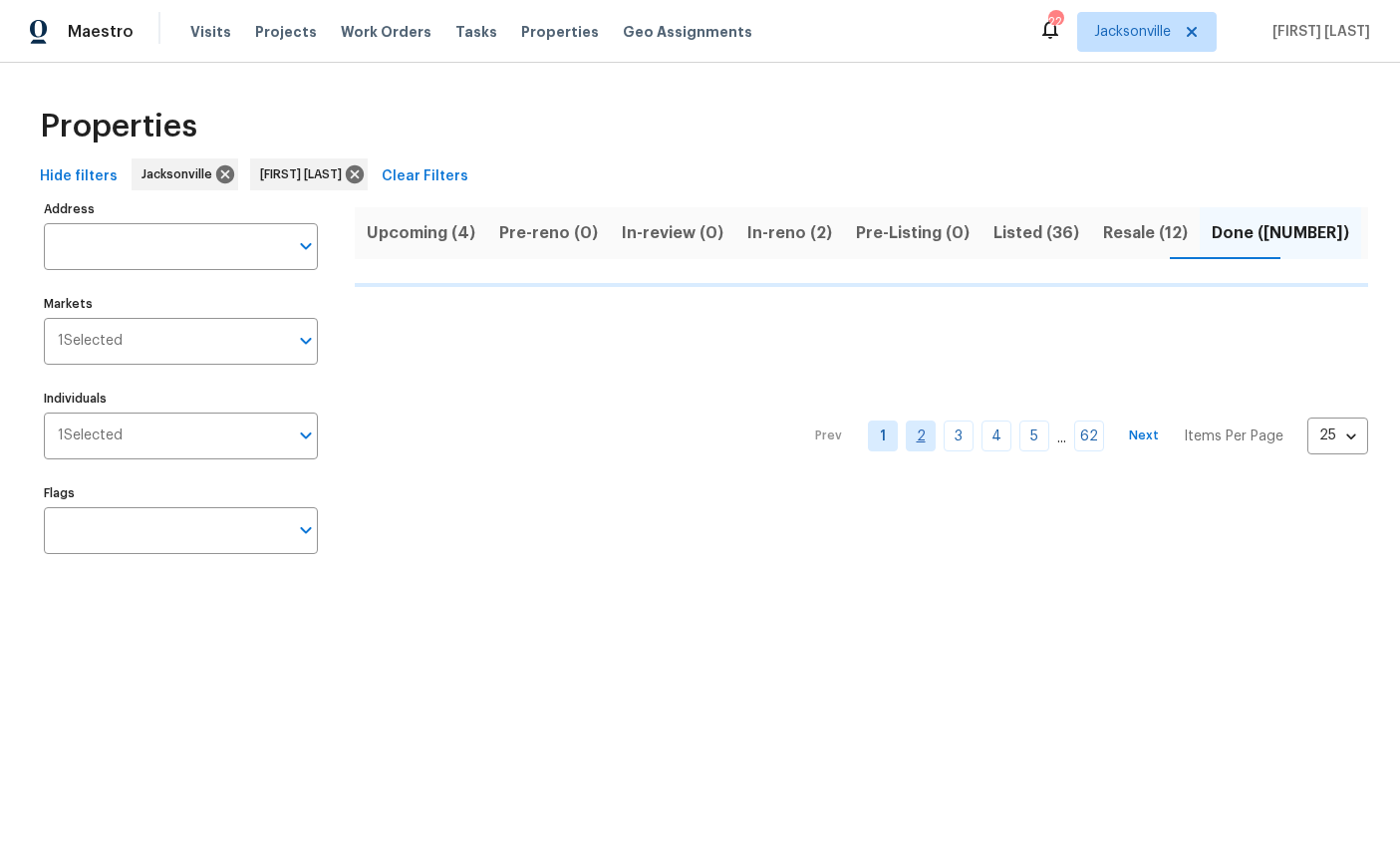 scroll, scrollTop: 0, scrollLeft: 0, axis: both 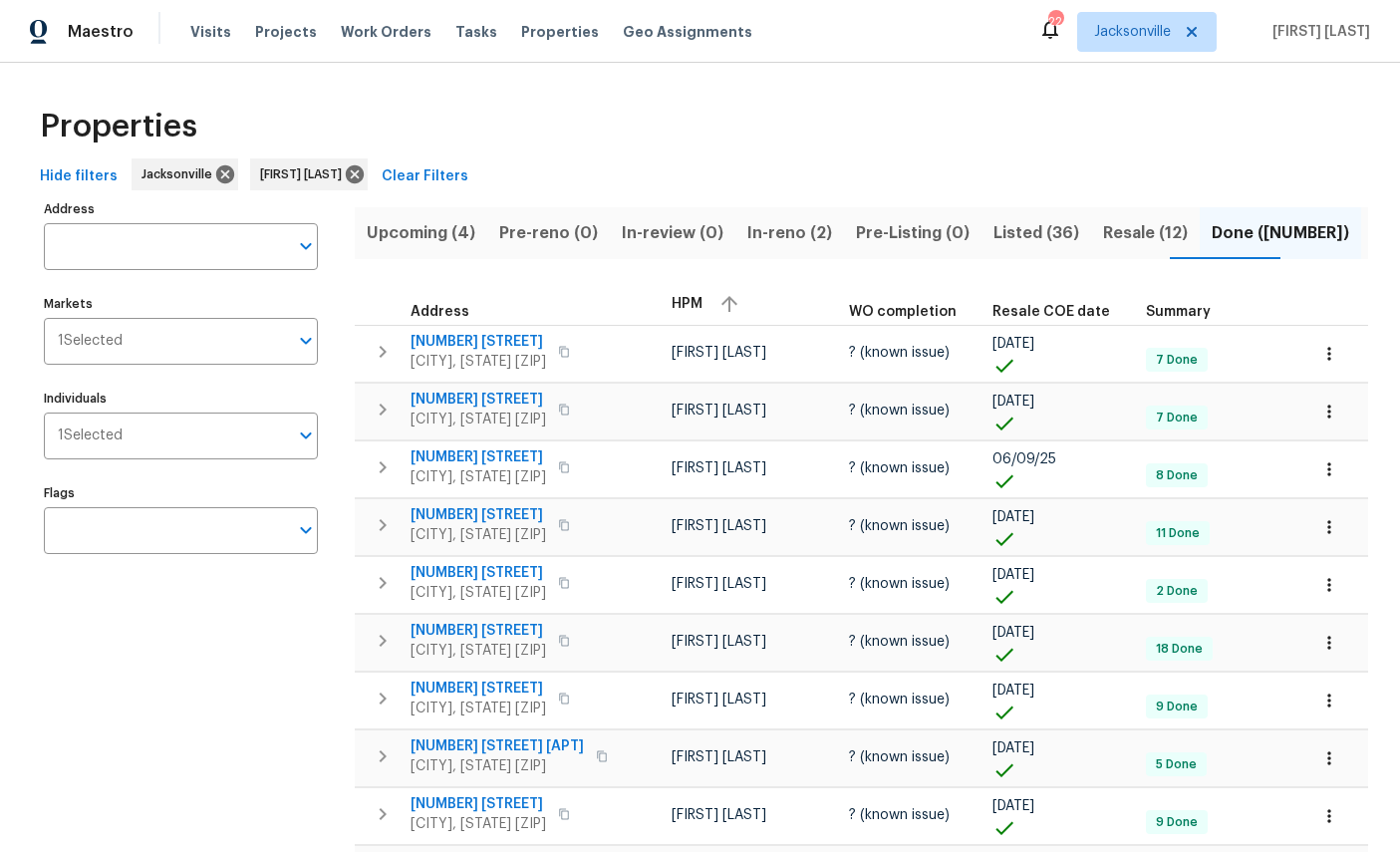click on "Resale COE date" at bounding box center [1061, 304] 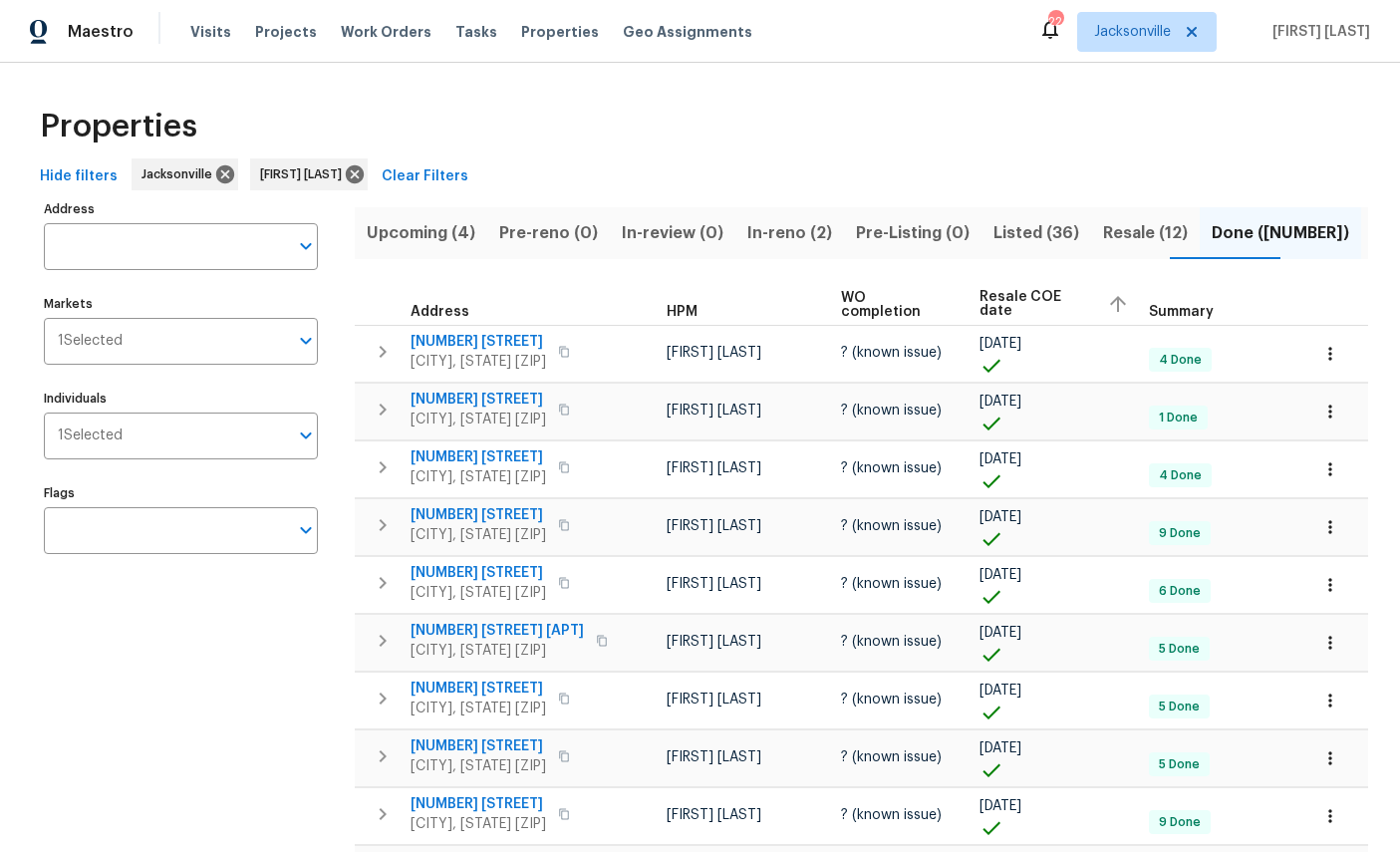 click on "Resale COE date" at bounding box center [1035, 304] 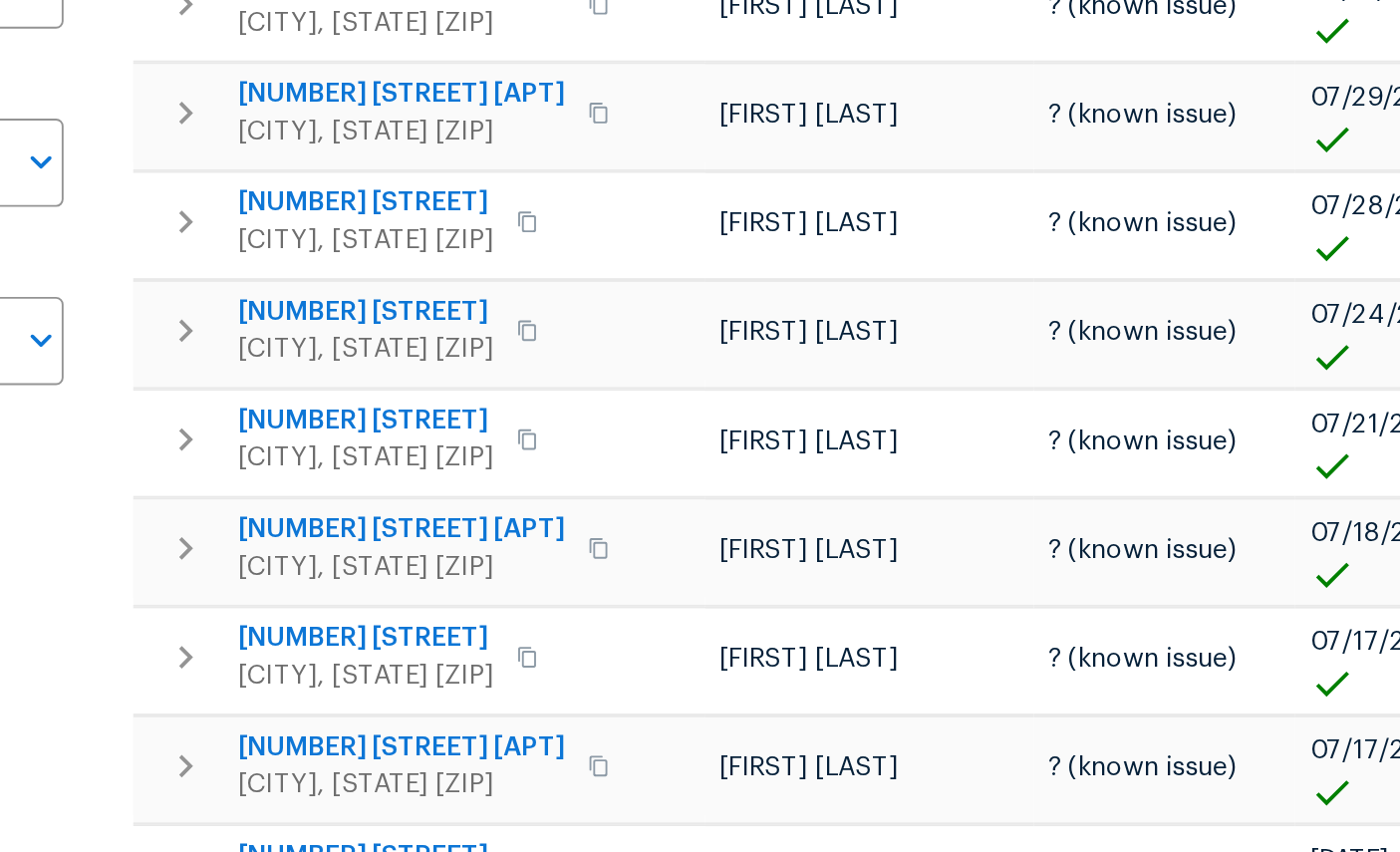 scroll, scrollTop: 0, scrollLeft: 0, axis: both 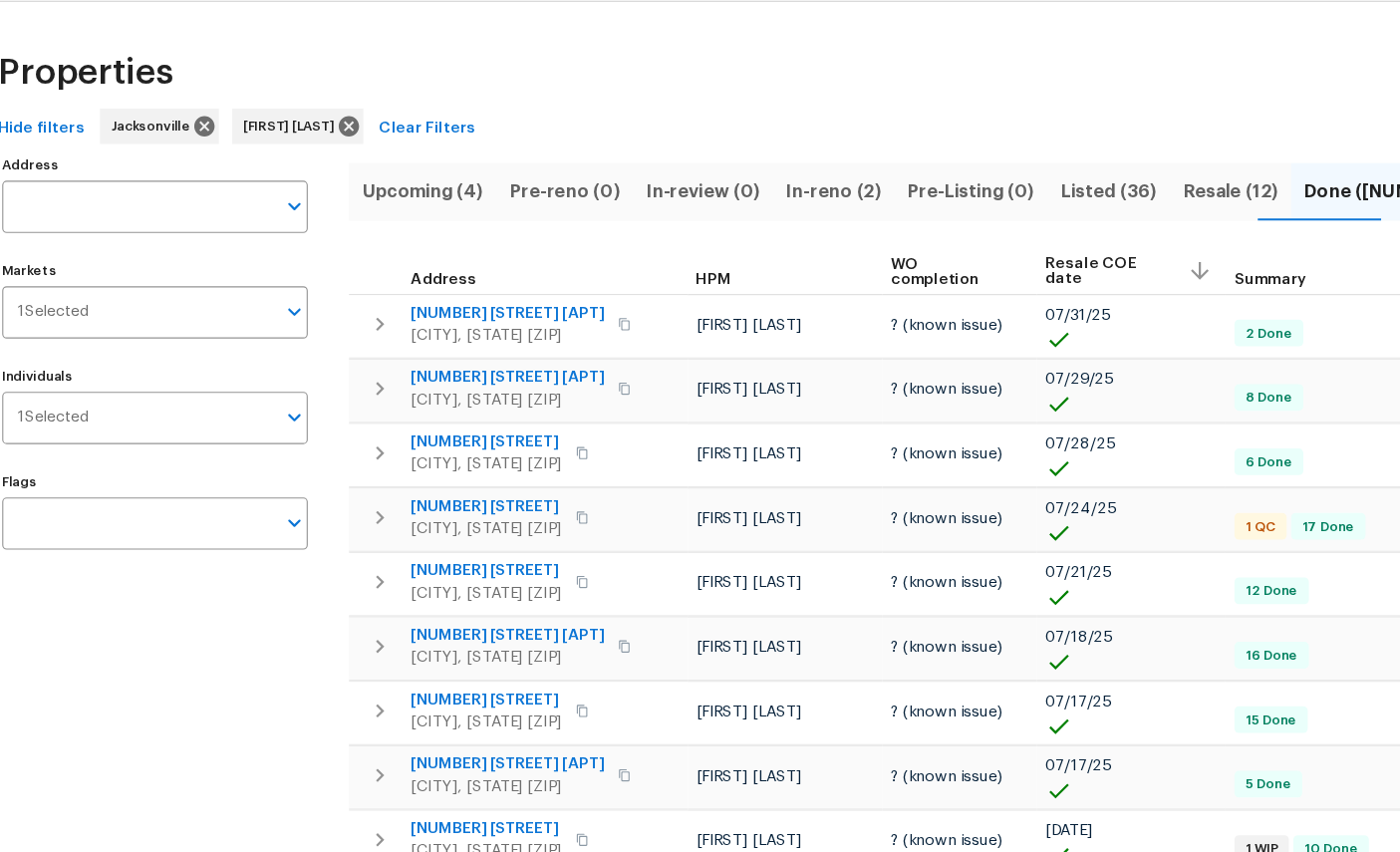 click on "Resale (12)" at bounding box center [1145, 233] 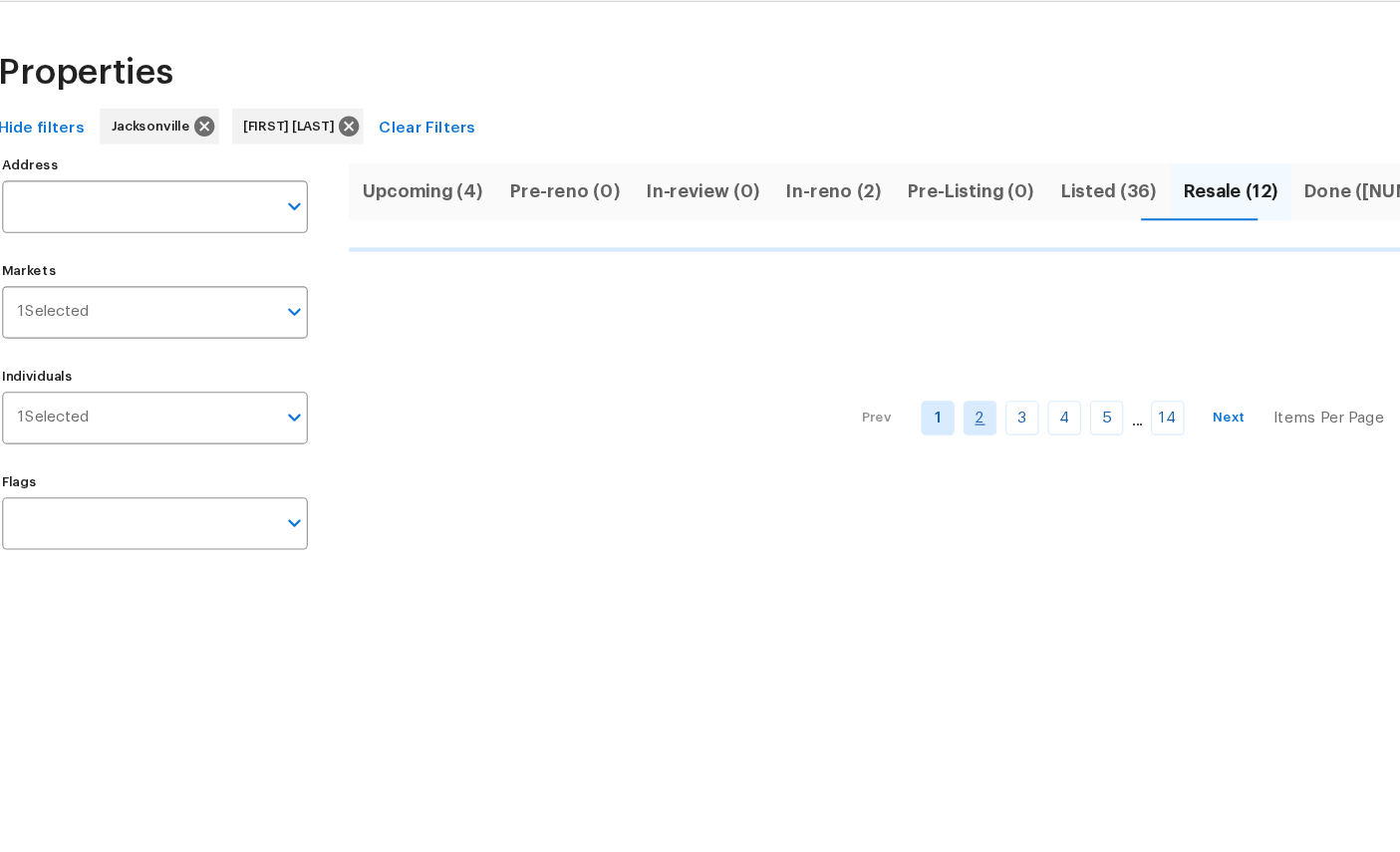 scroll, scrollTop: 0, scrollLeft: 0, axis: both 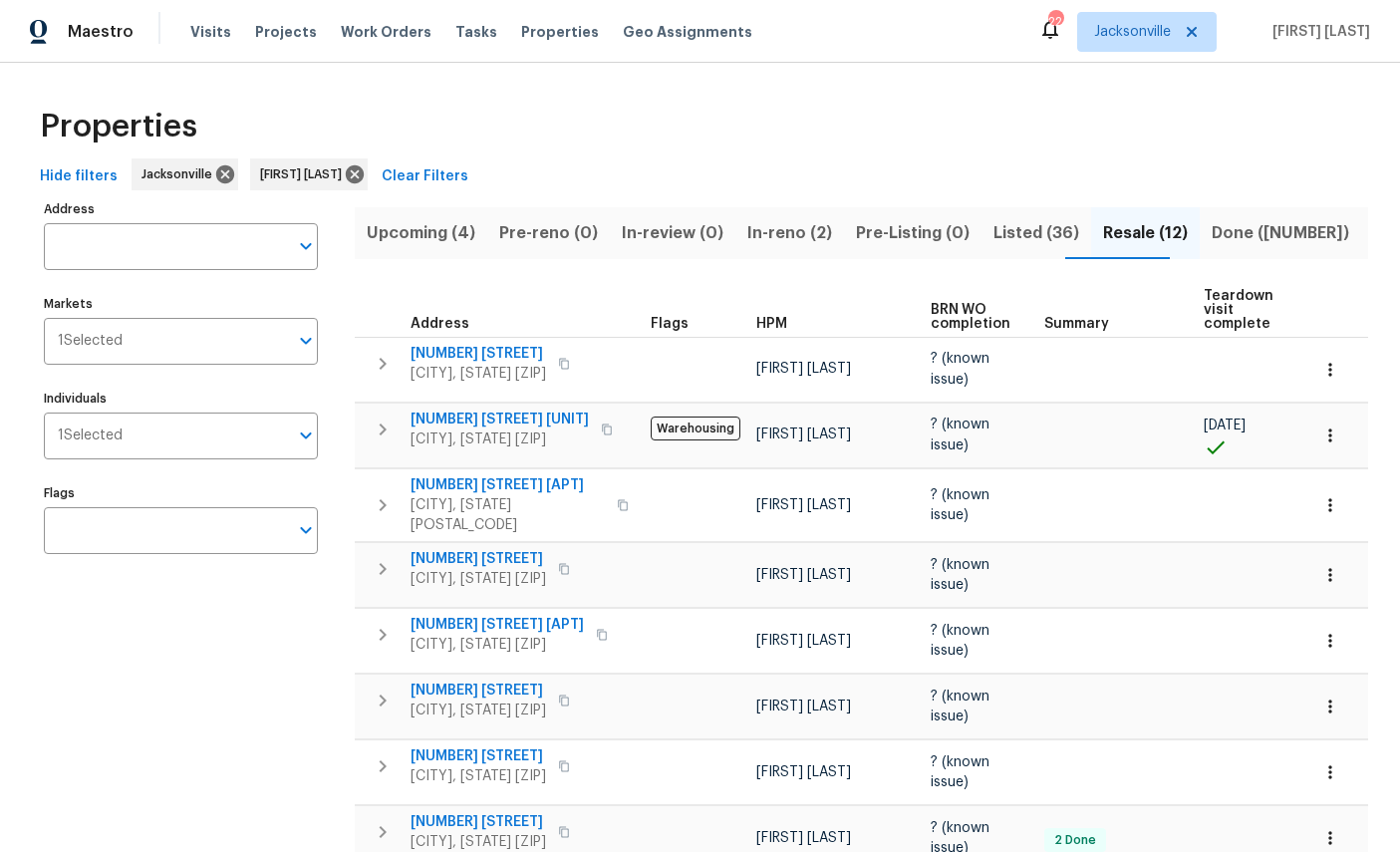 click on "Address Address Markets 1  Selected Markets Individuals 1  Selected Individuals Flags Flags" at bounding box center [193, 701] 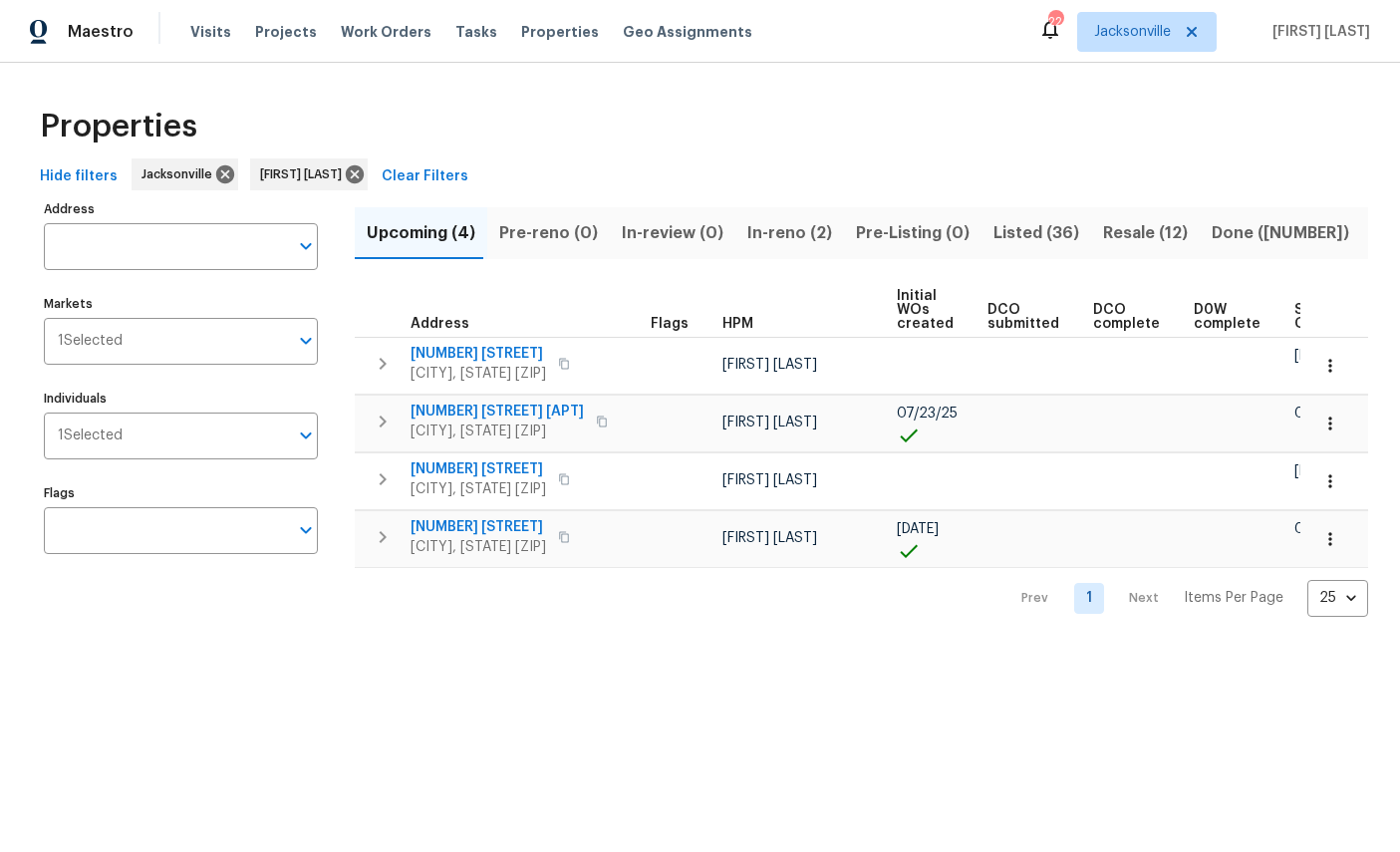 scroll, scrollTop: 0, scrollLeft: 0, axis: both 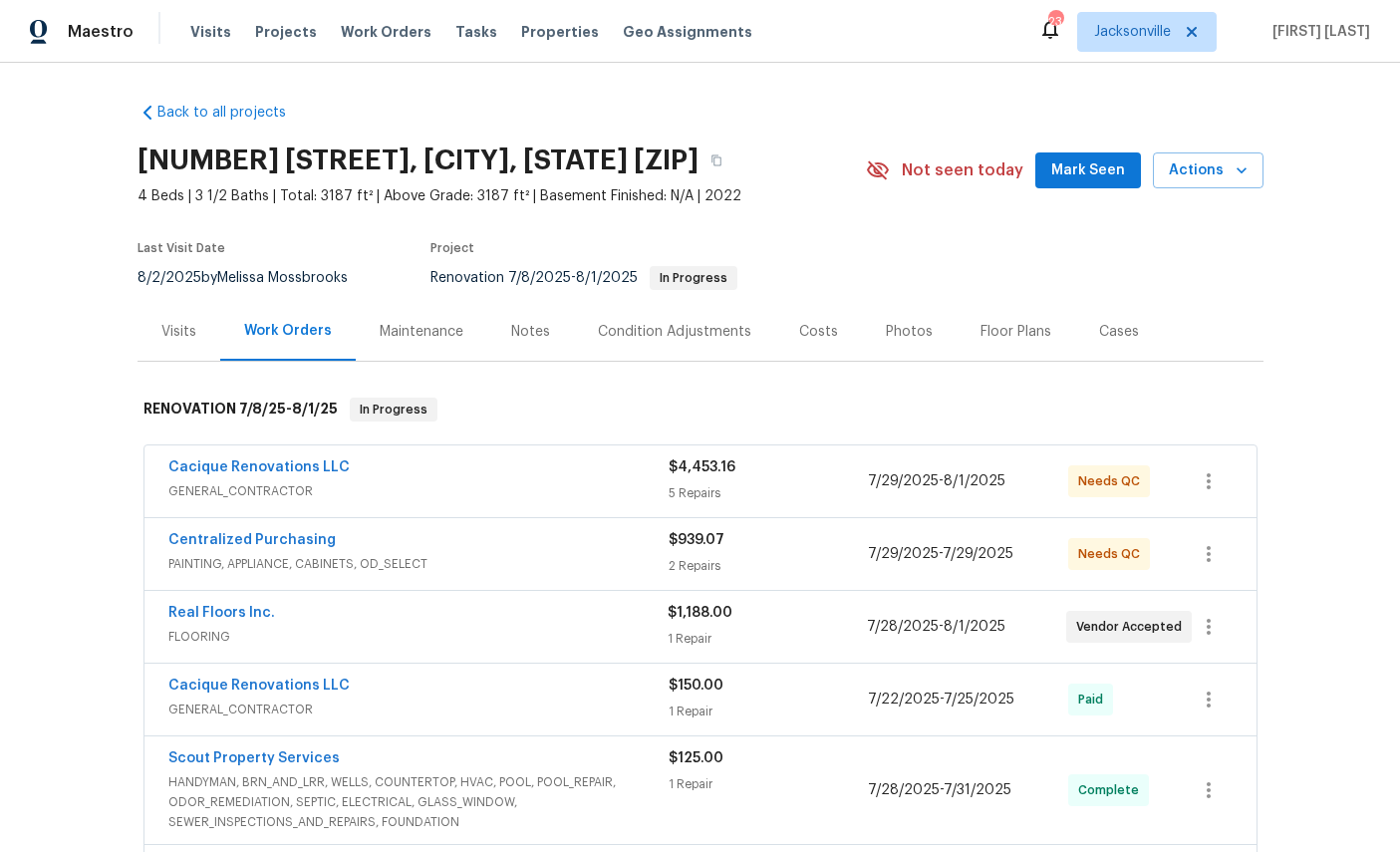 click on "Visits" at bounding box center [178, 331] 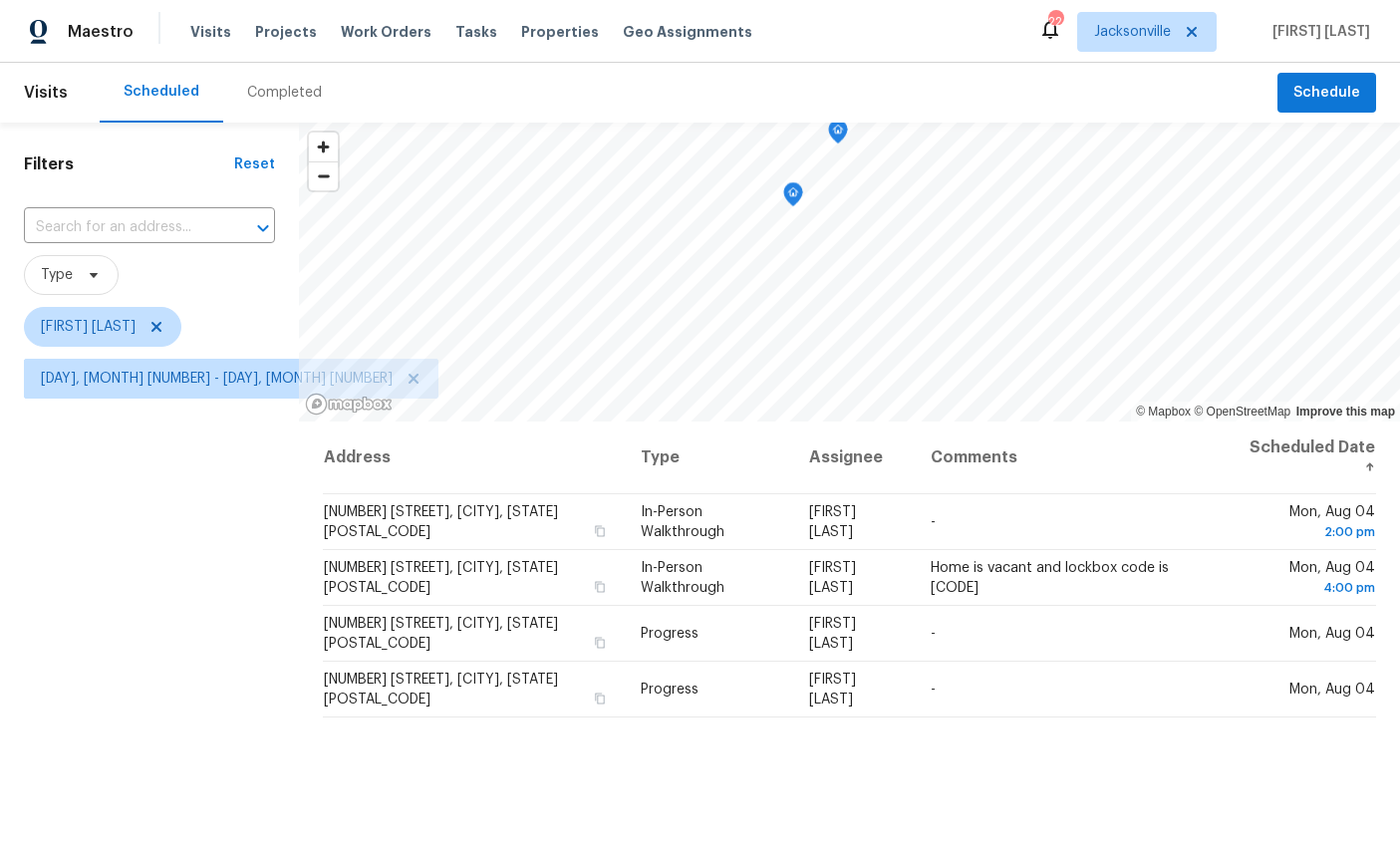 scroll, scrollTop: 38, scrollLeft: 0, axis: vertical 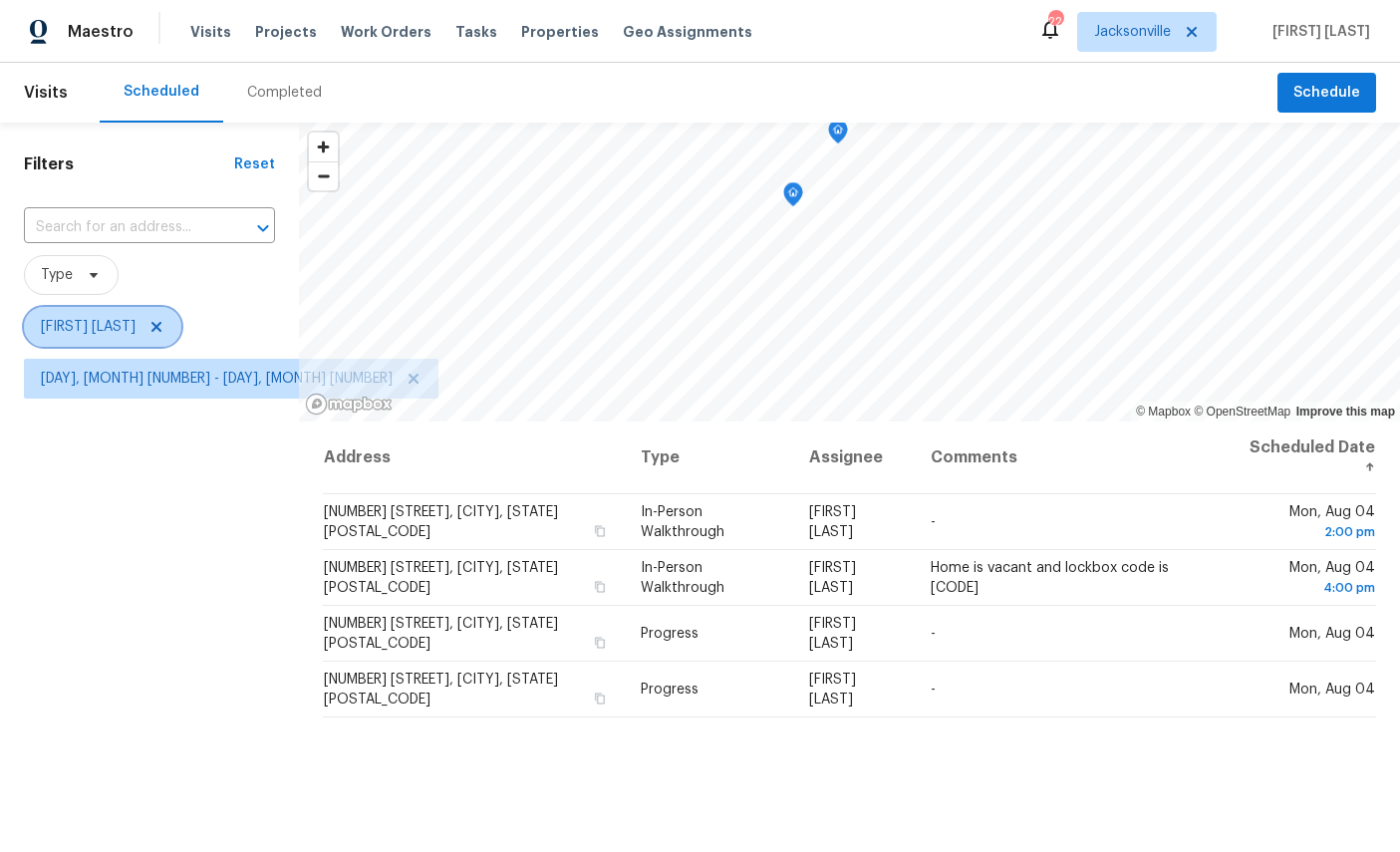 click 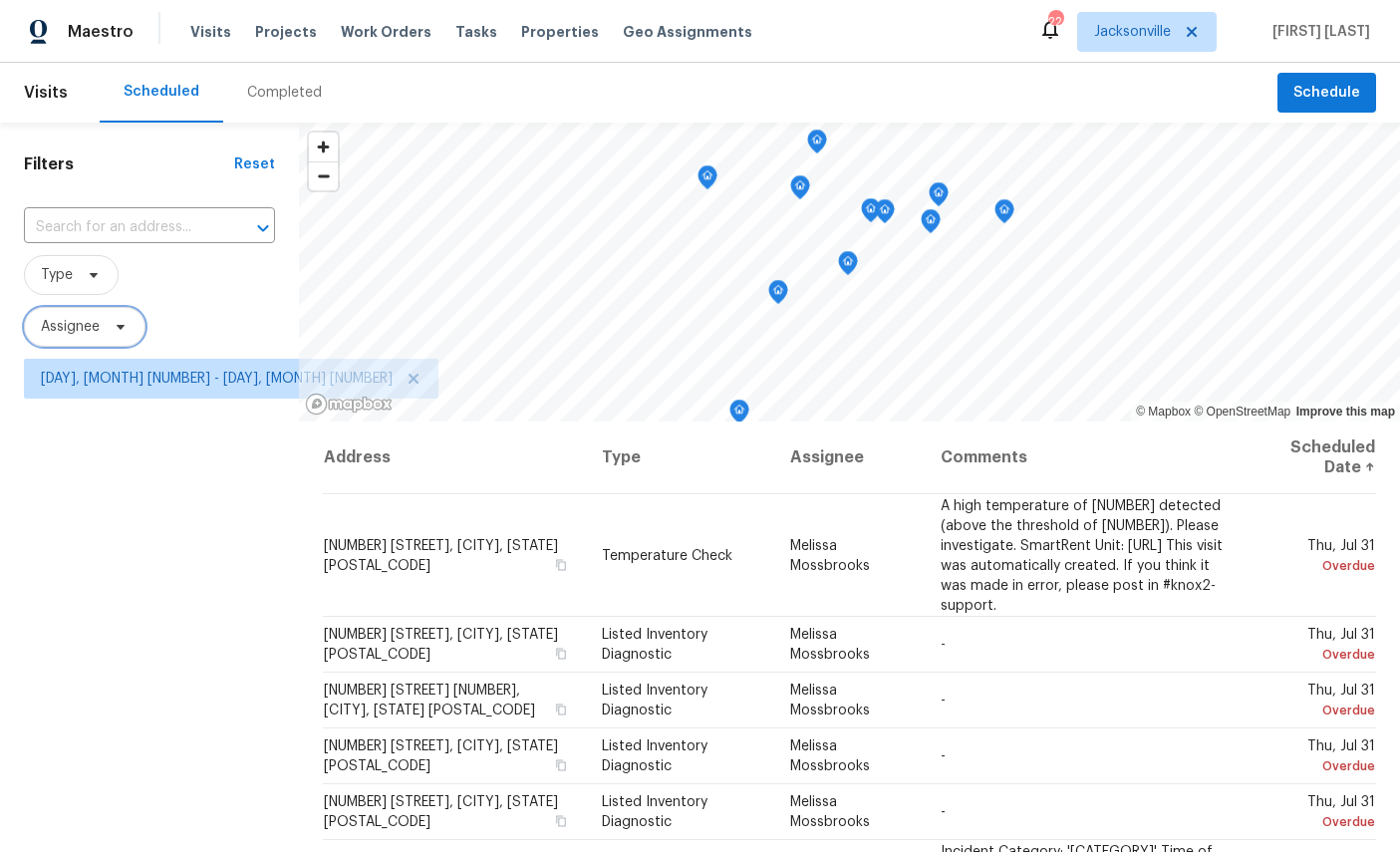 click on "Assignee" at bounding box center [70, 327] 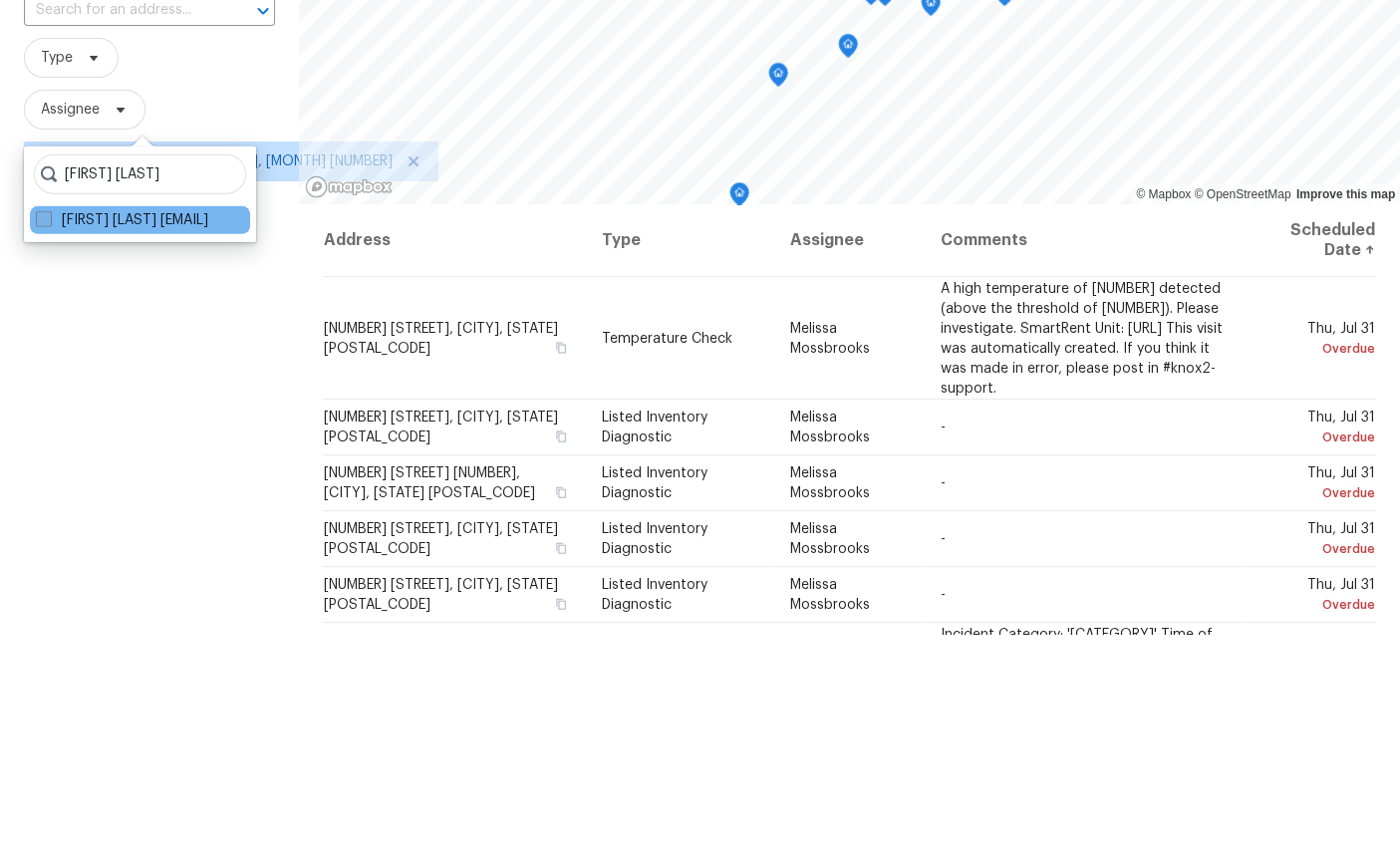 type on "[FIRST] [LAST]" 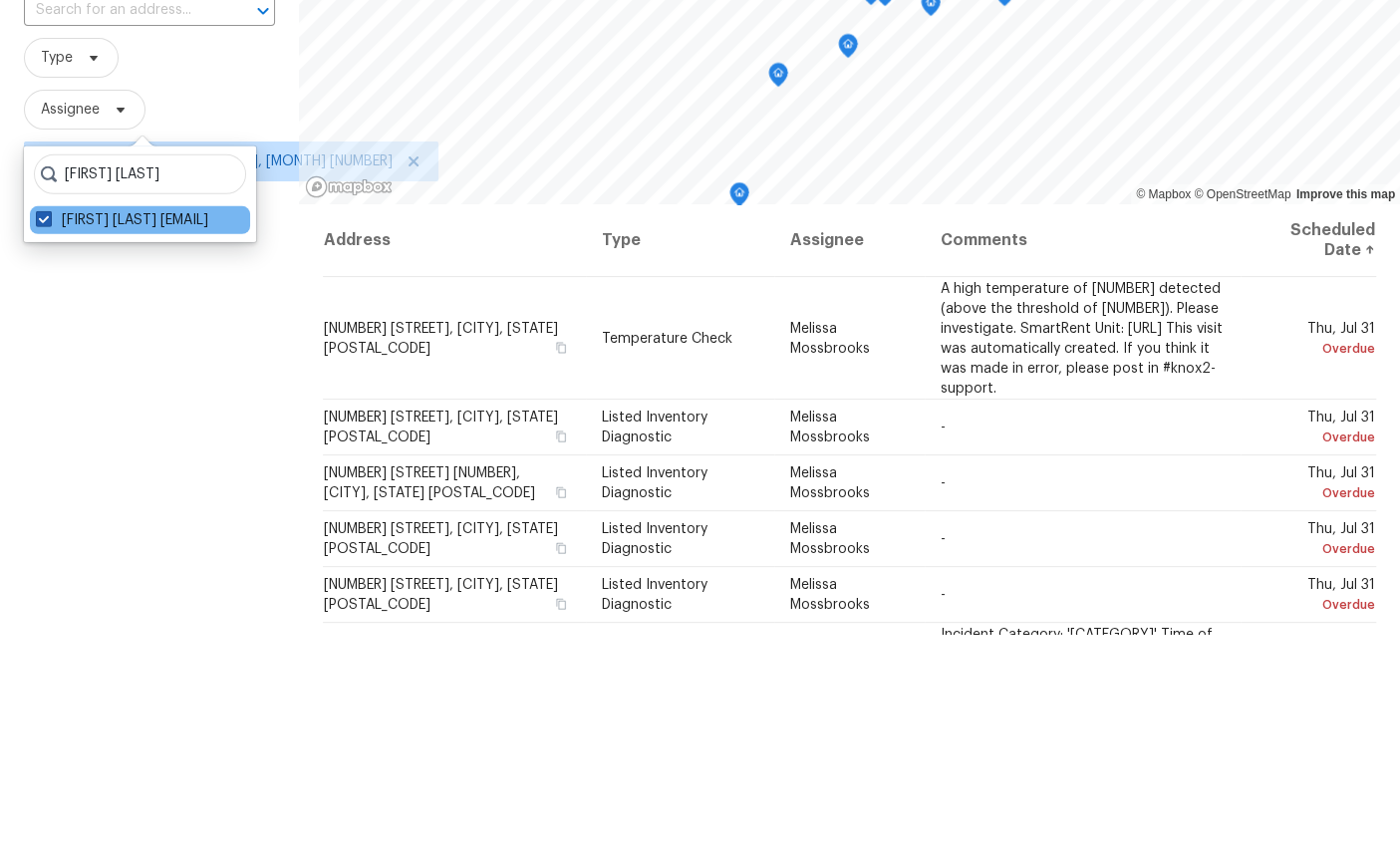 checkbox on "true" 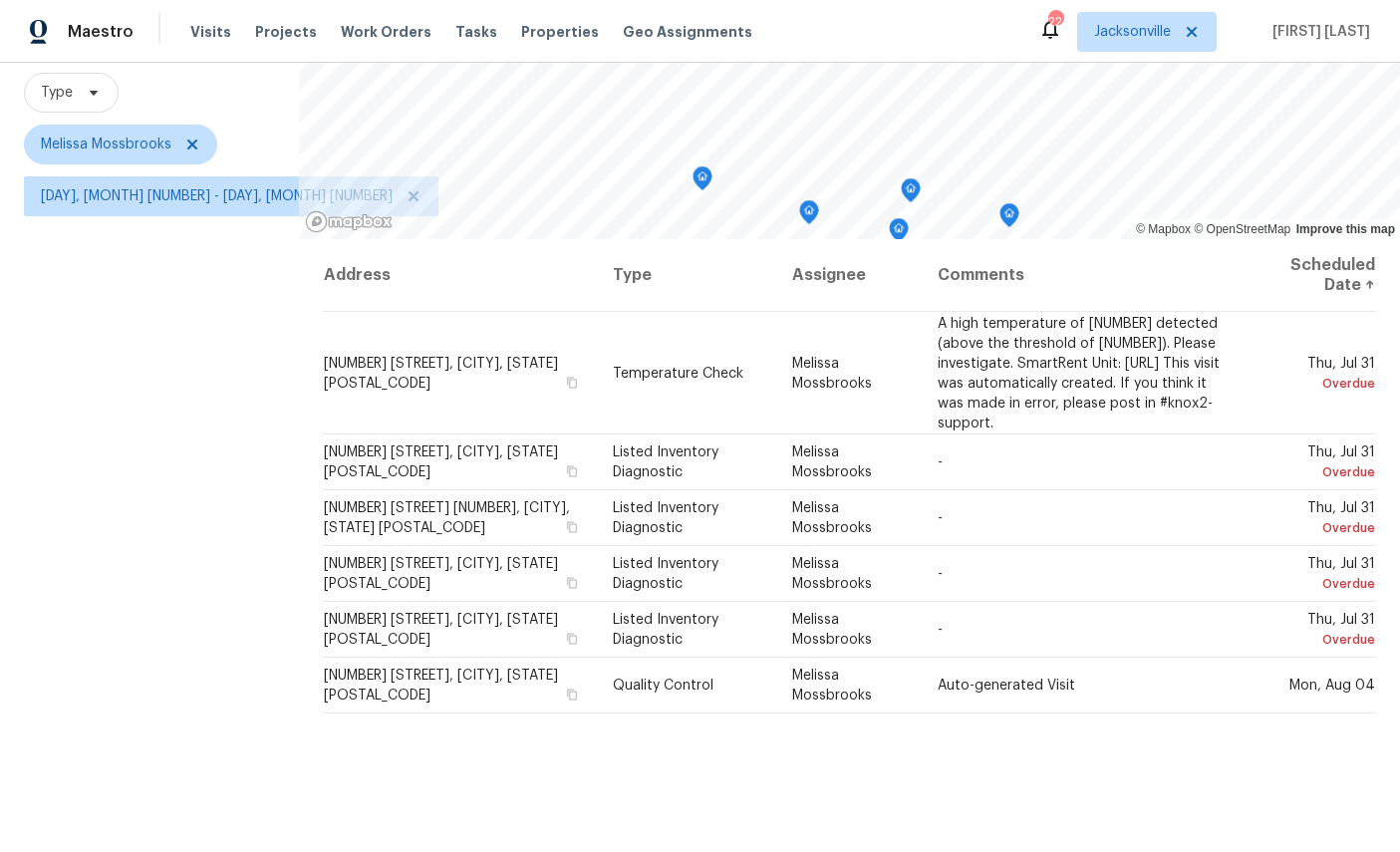 scroll, scrollTop: 180, scrollLeft: 0, axis: vertical 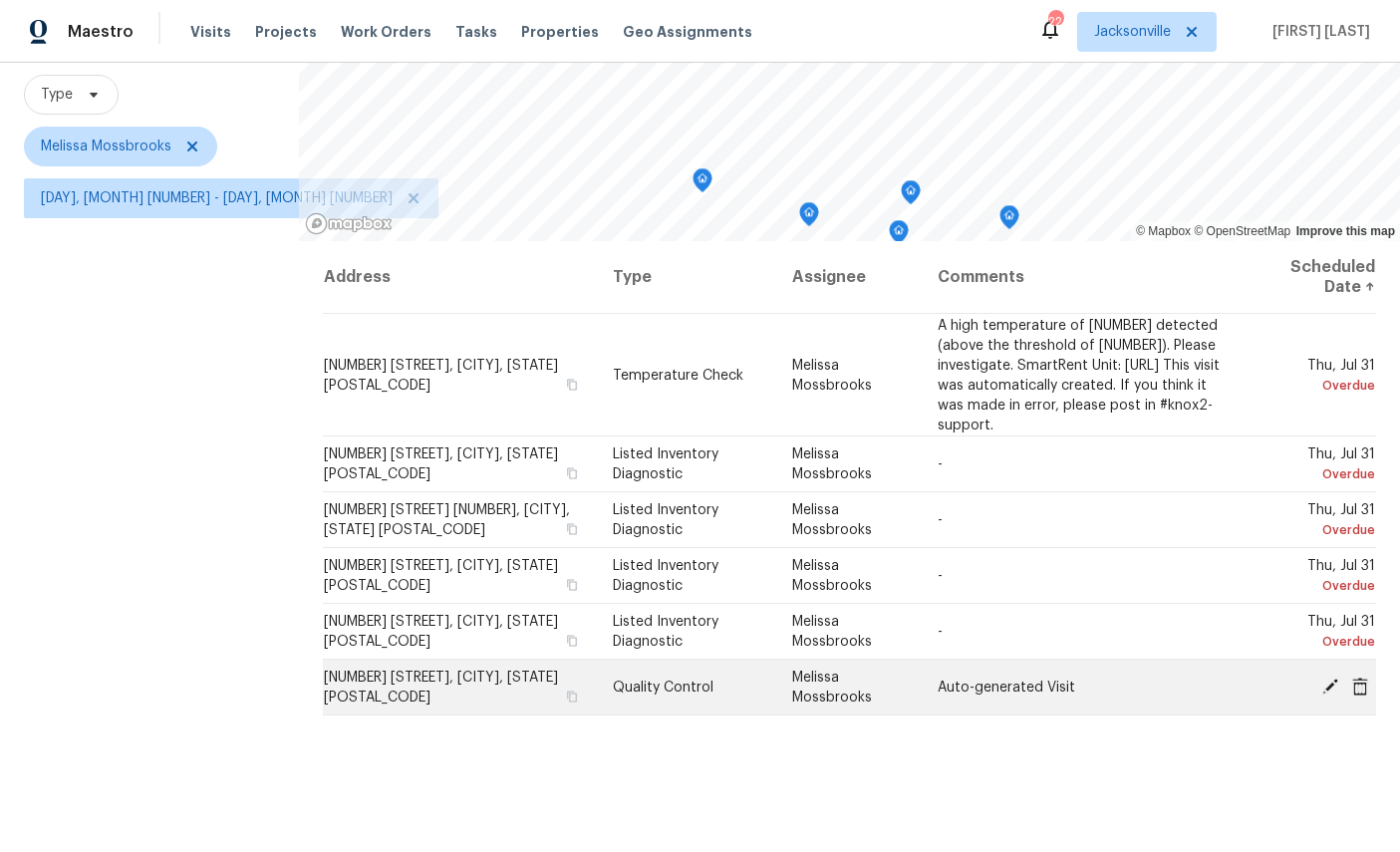 click at bounding box center [1330, 686] 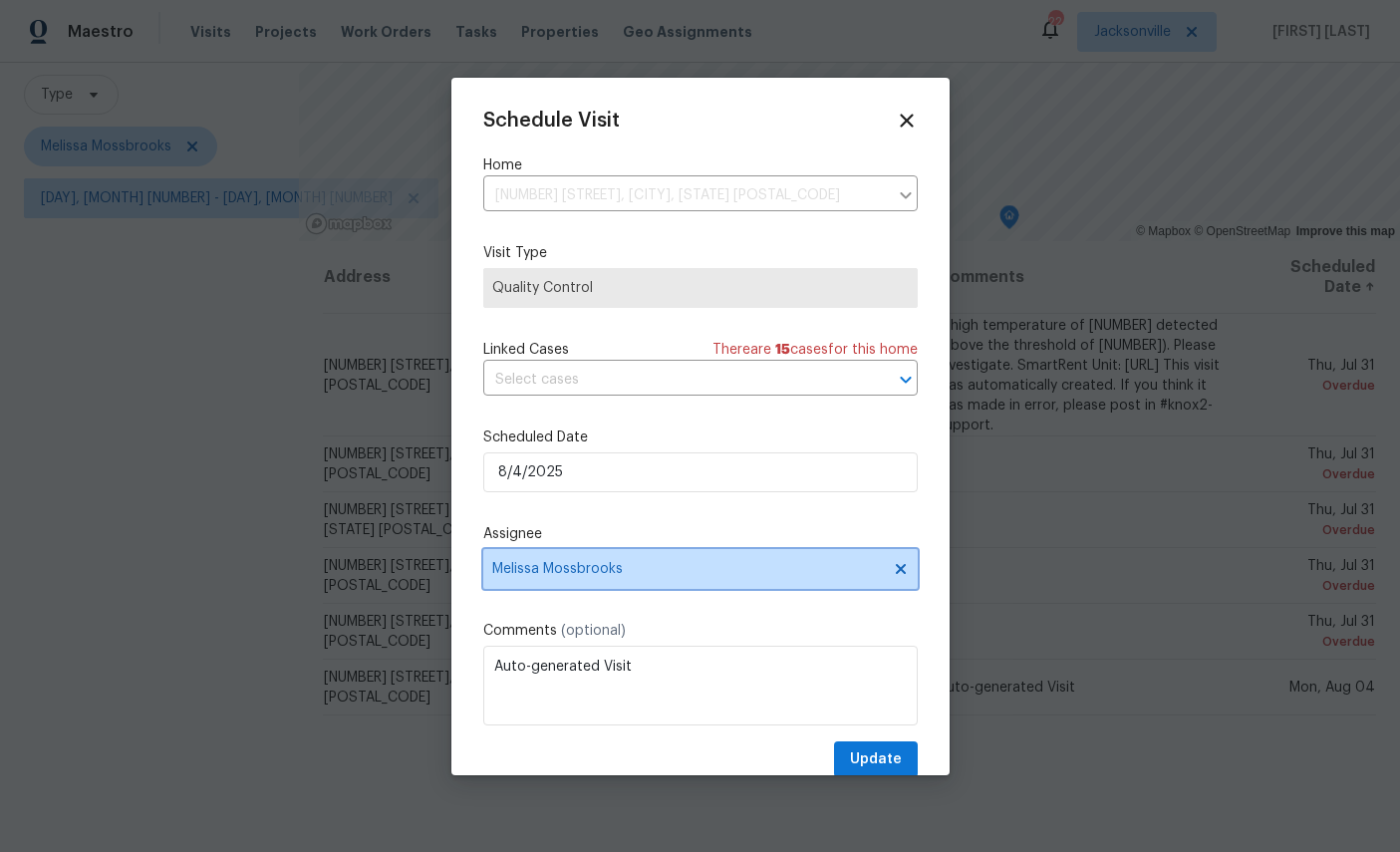 click 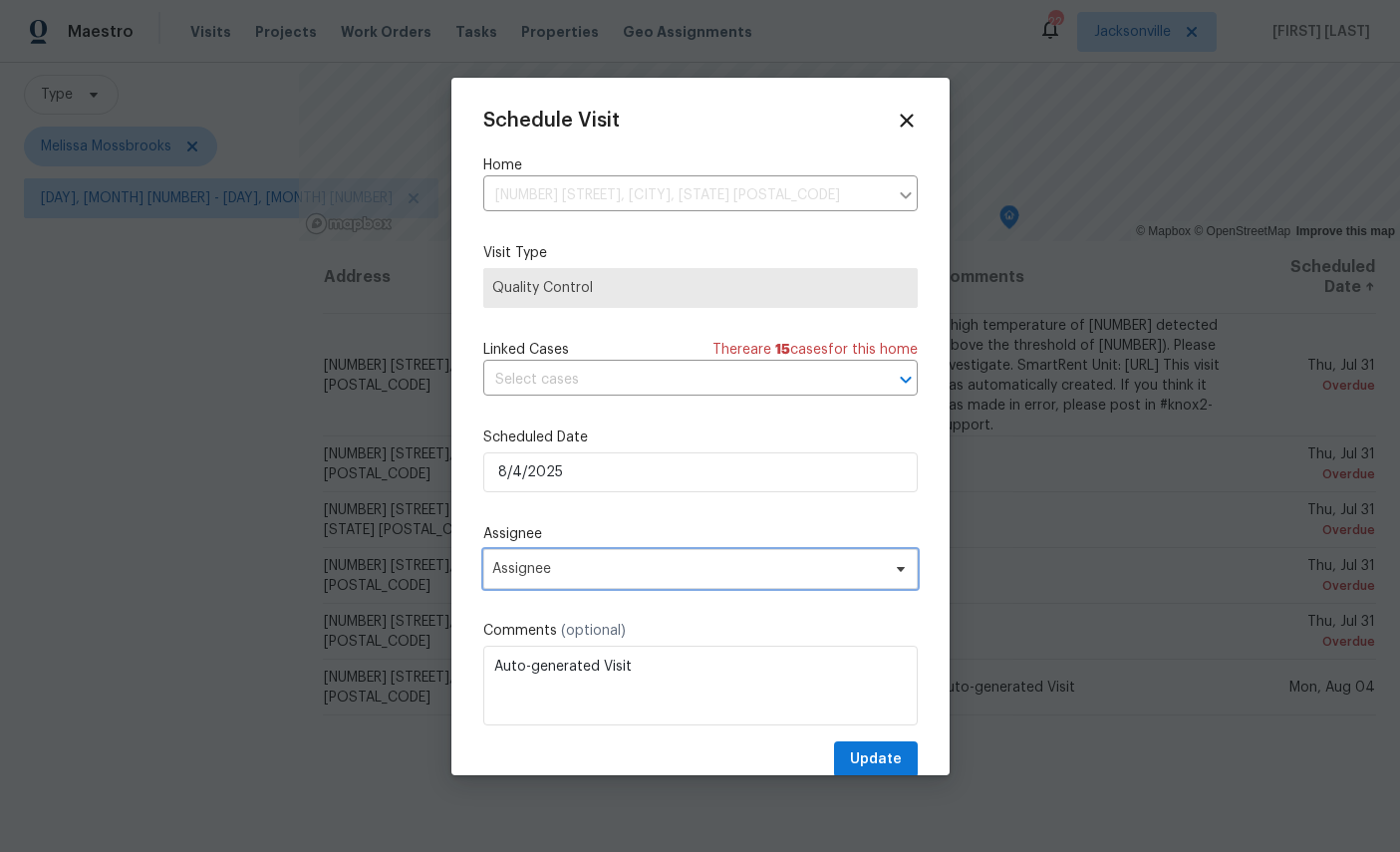 click on "Assignee" at bounding box center (688, 569) 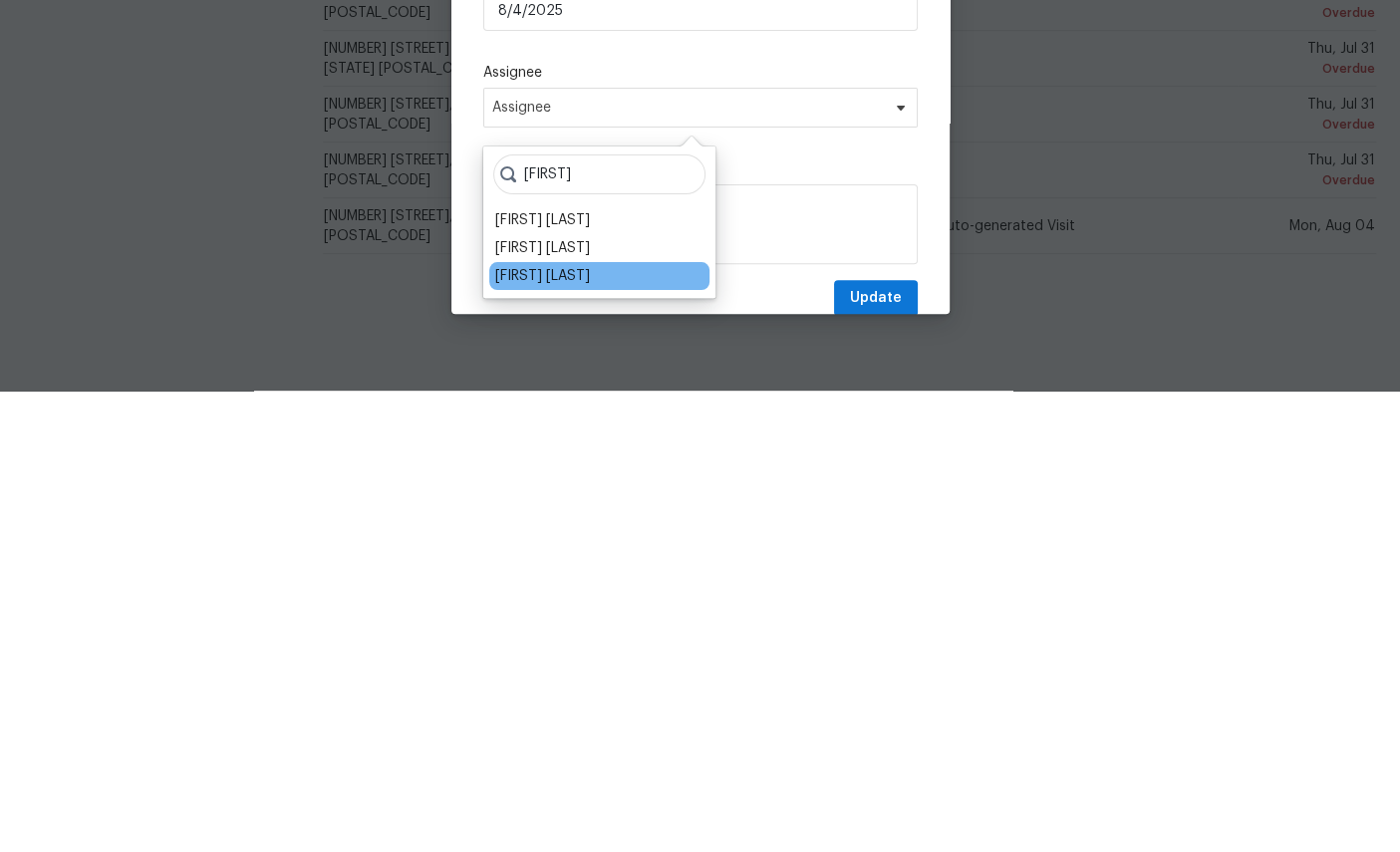 type on "[FIRST]" 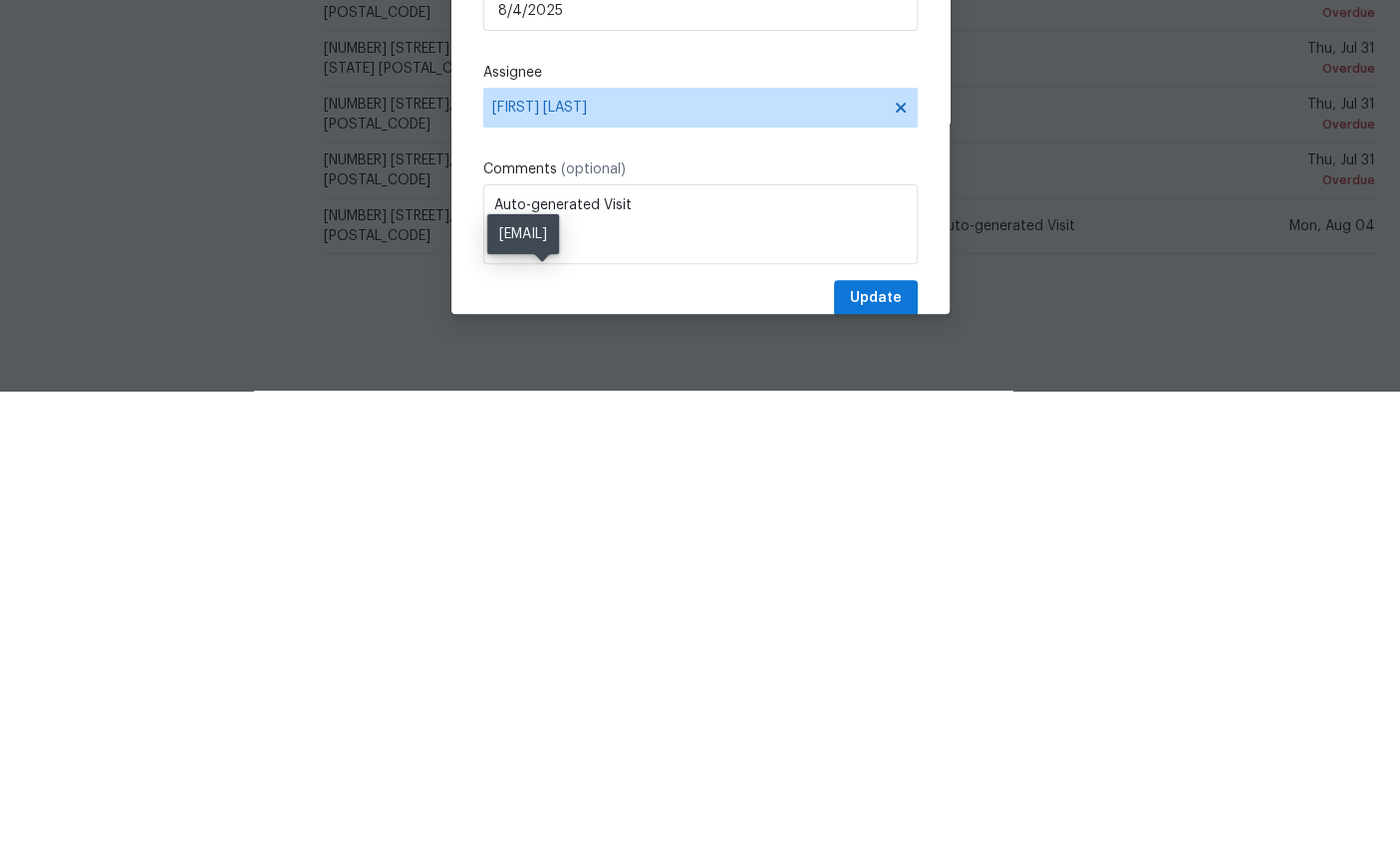 scroll, scrollTop: 75, scrollLeft: 0, axis: vertical 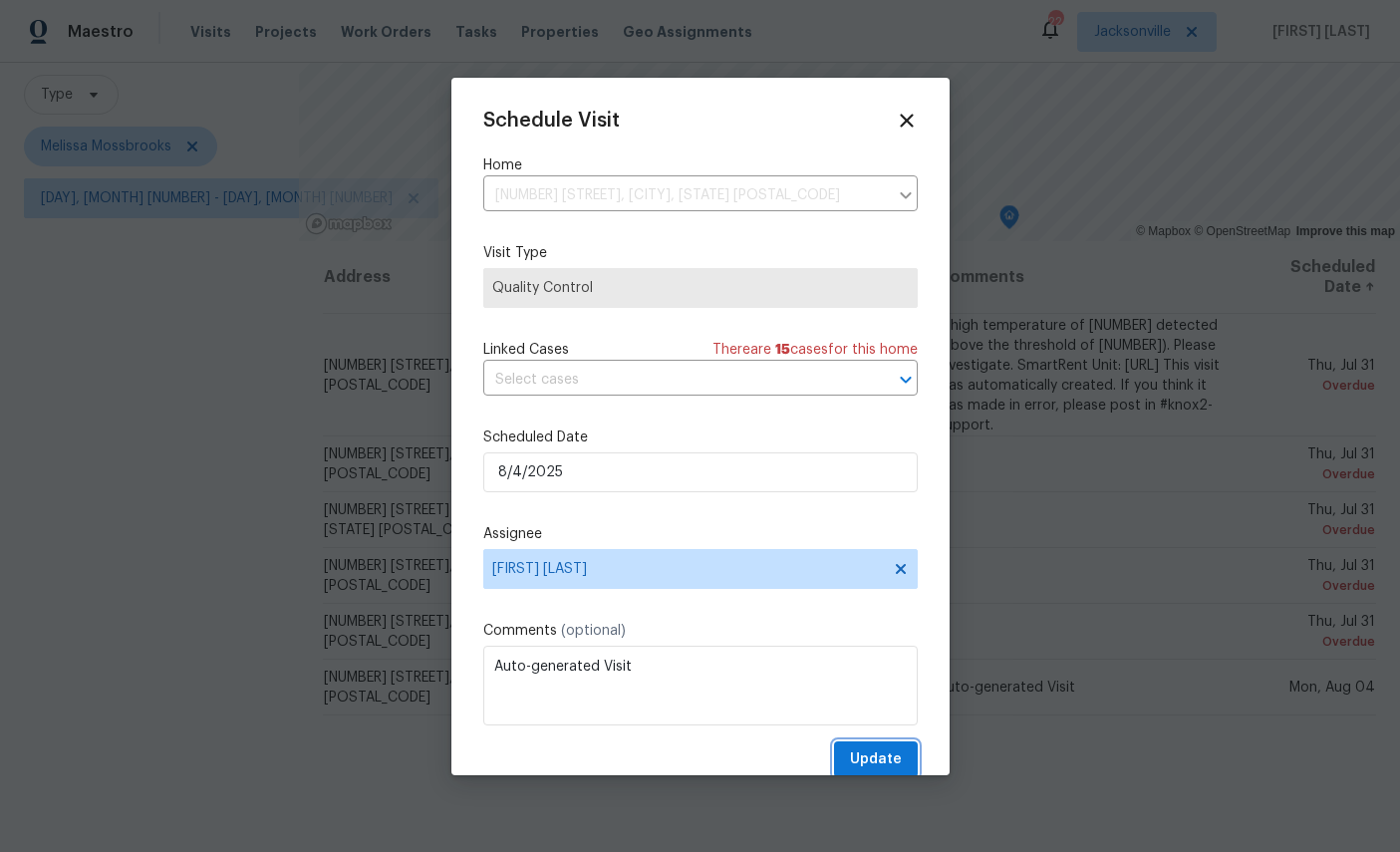 click on "Update" at bounding box center [876, 759] 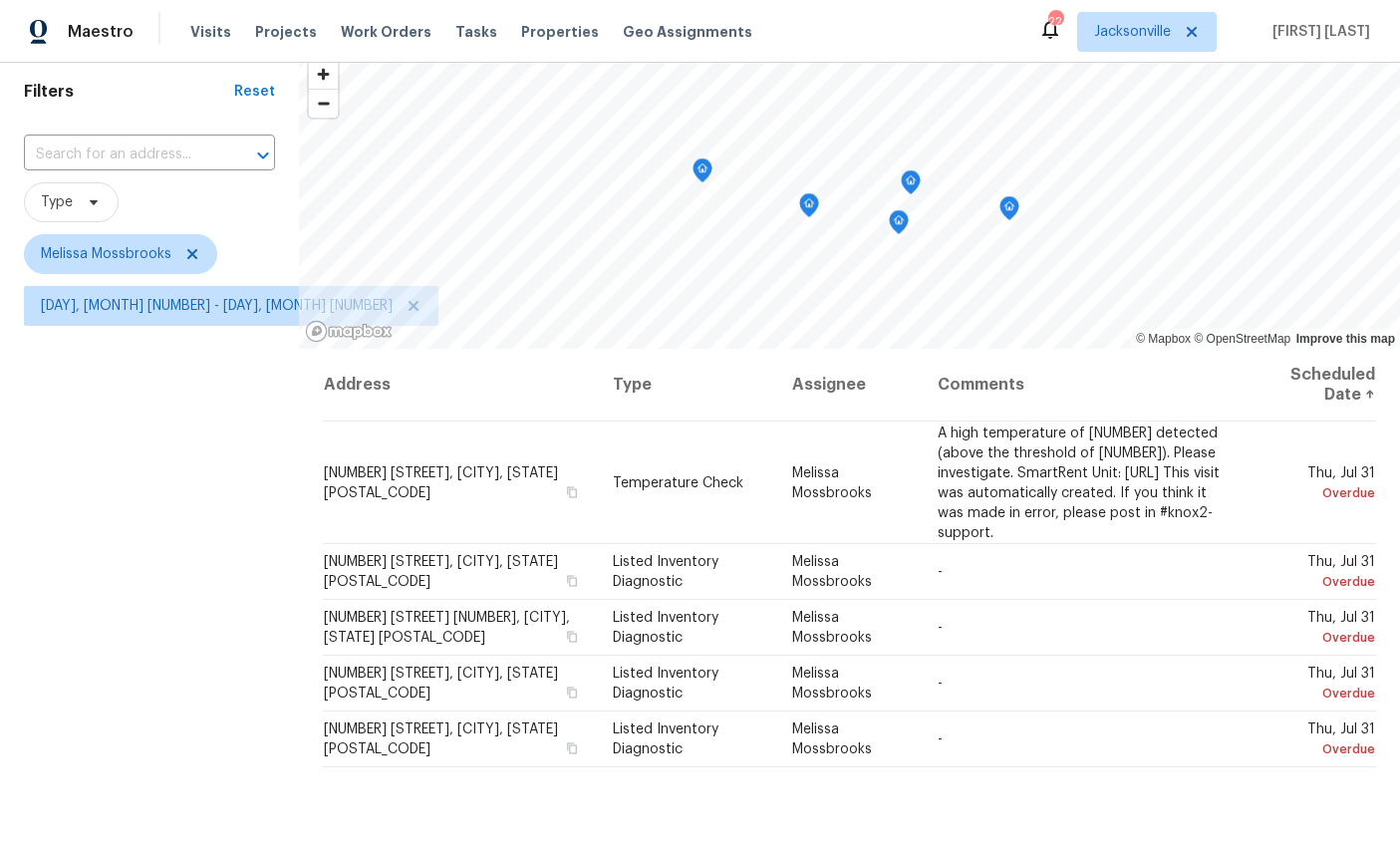 scroll, scrollTop: 41, scrollLeft: 0, axis: vertical 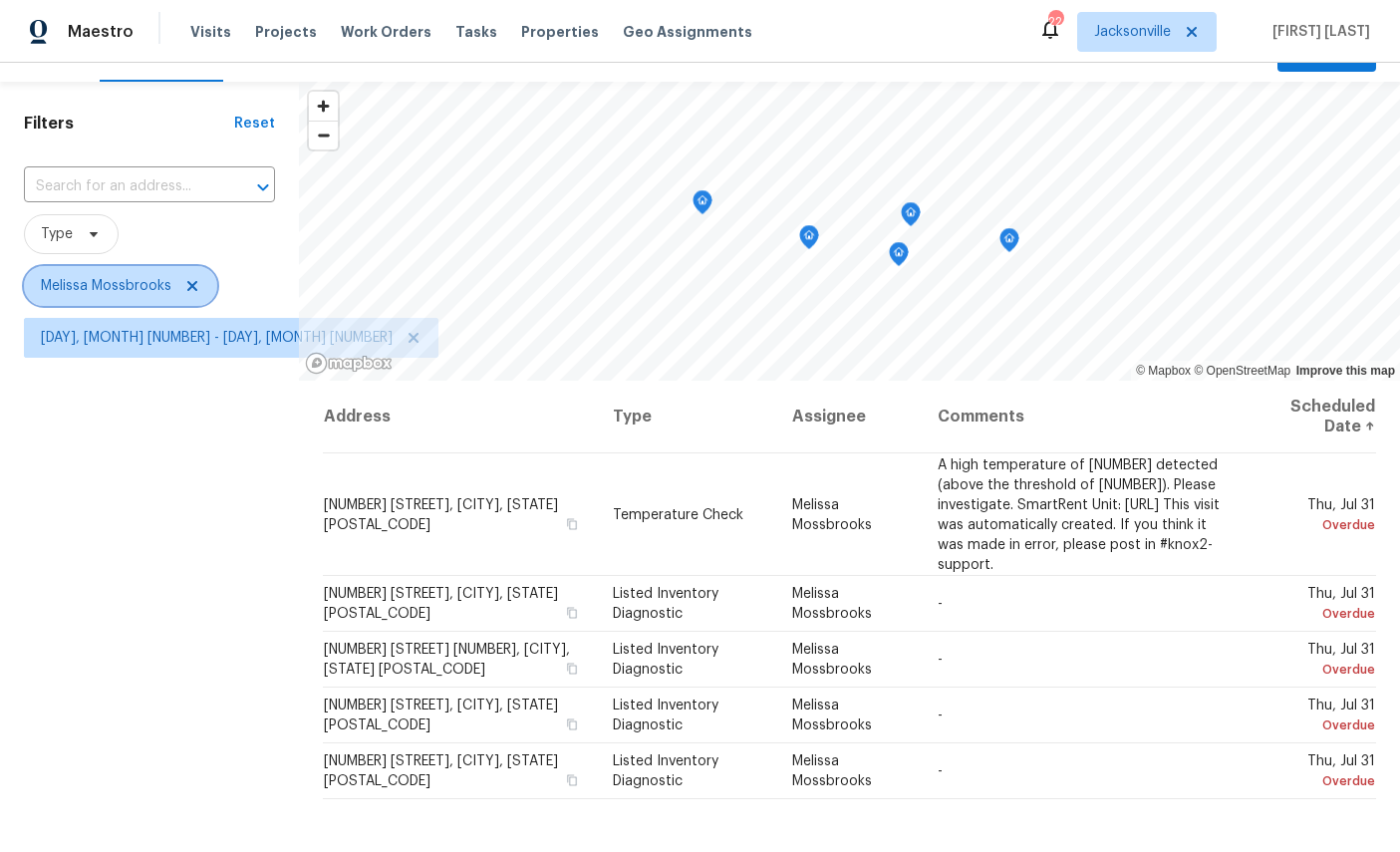click on "Melissa Mossbrooks" at bounding box center [121, 286] 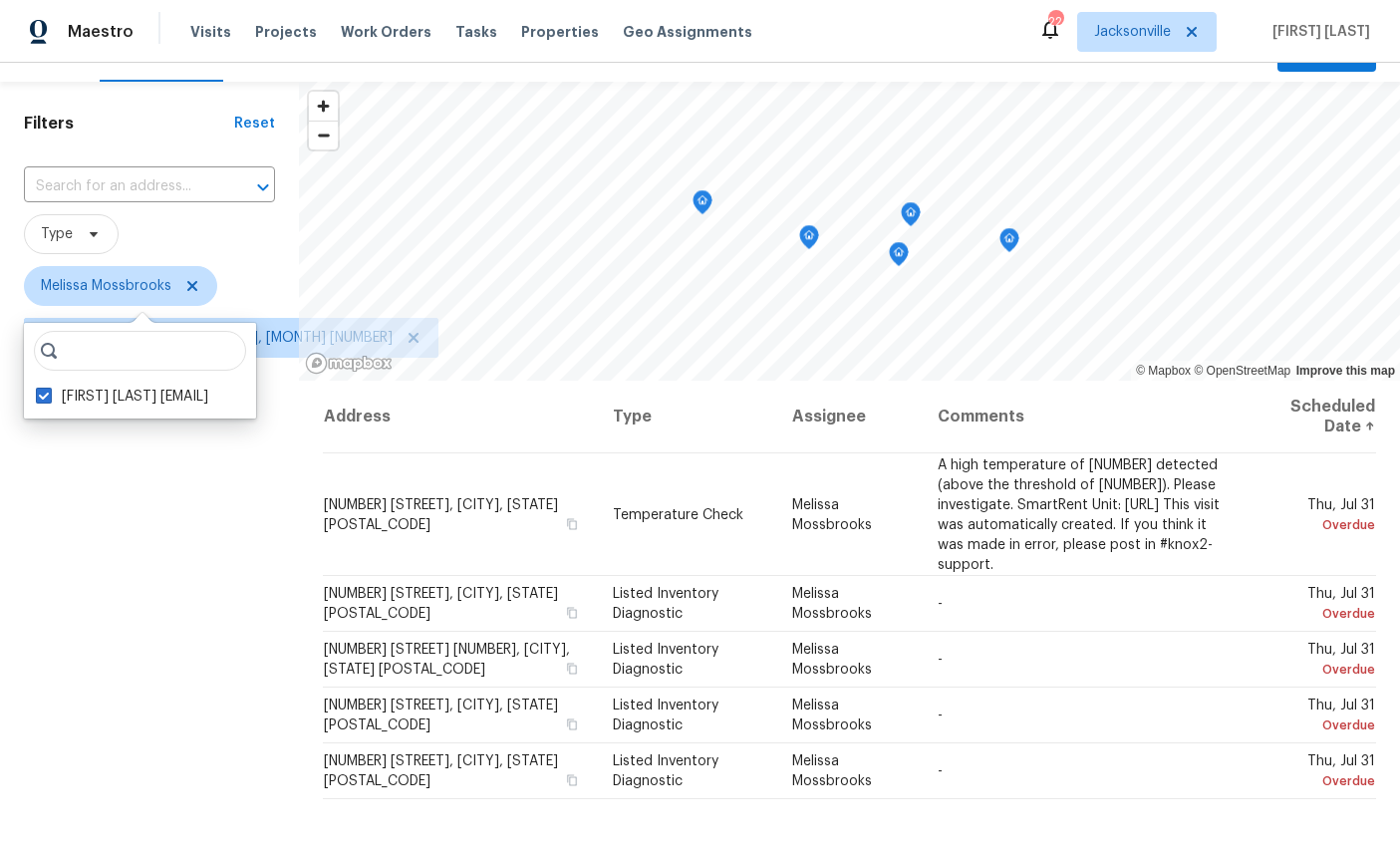 scroll, scrollTop: 75, scrollLeft: 0, axis: vertical 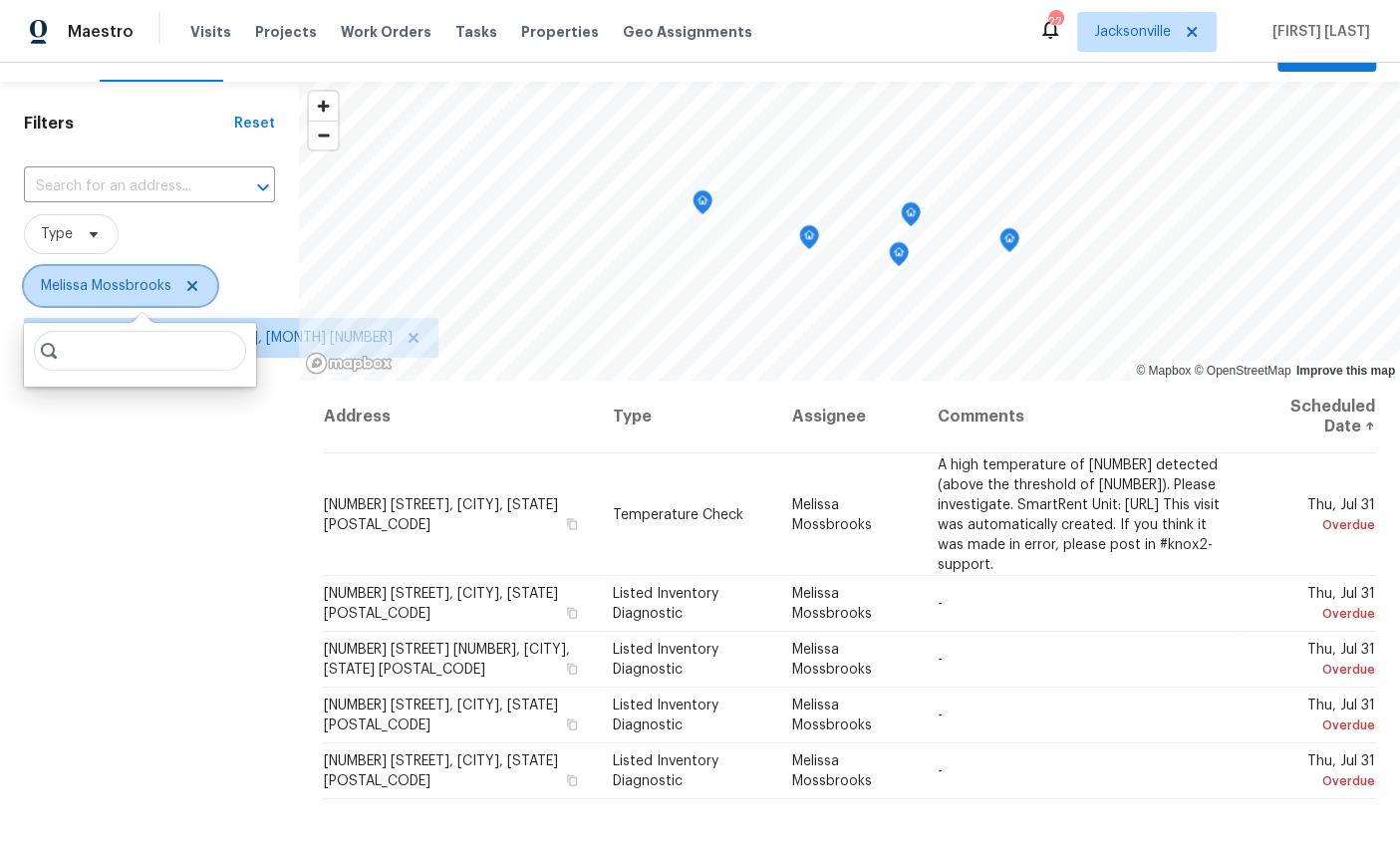 click 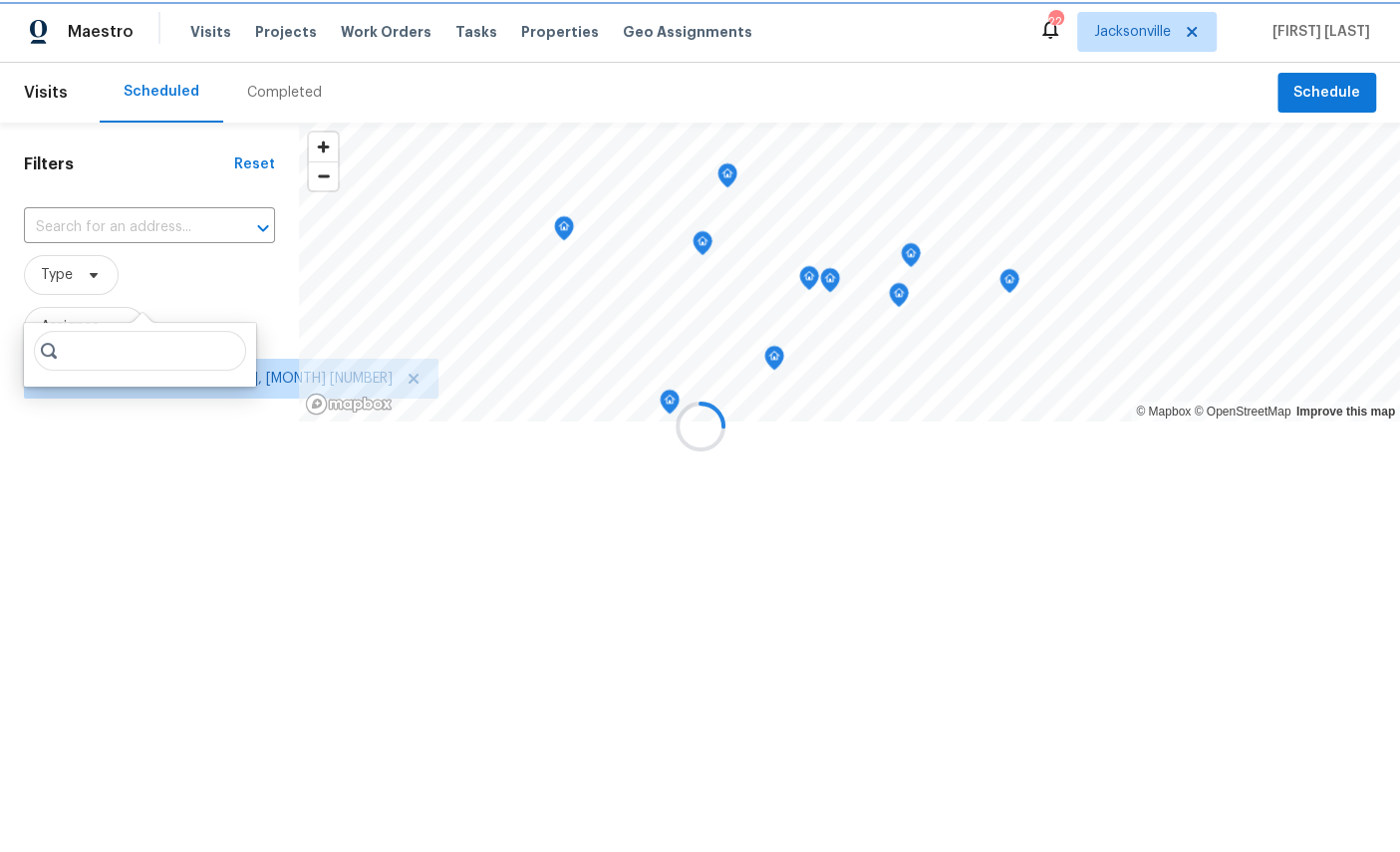 scroll, scrollTop: 0, scrollLeft: 0, axis: both 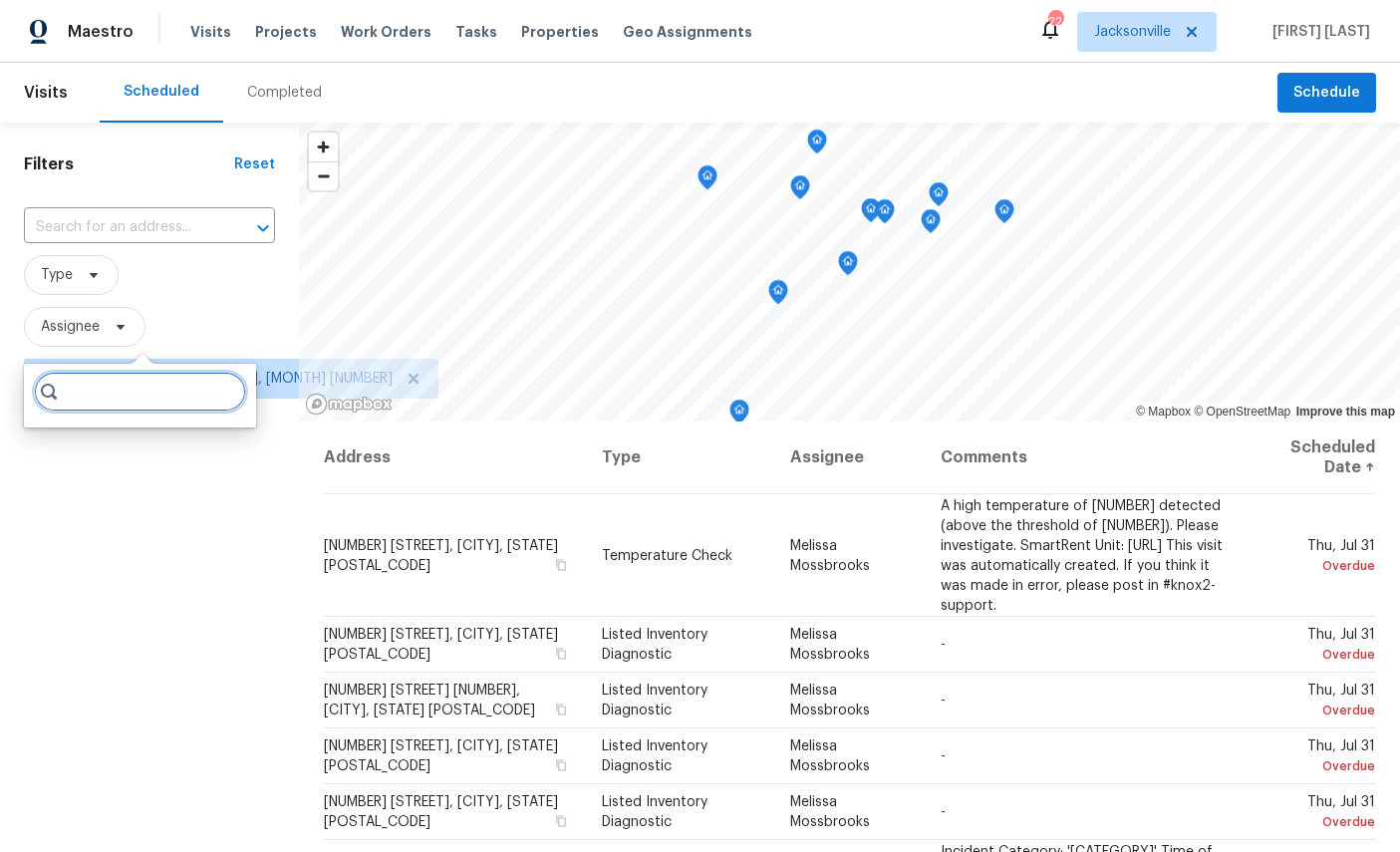 click at bounding box center (140, 392) 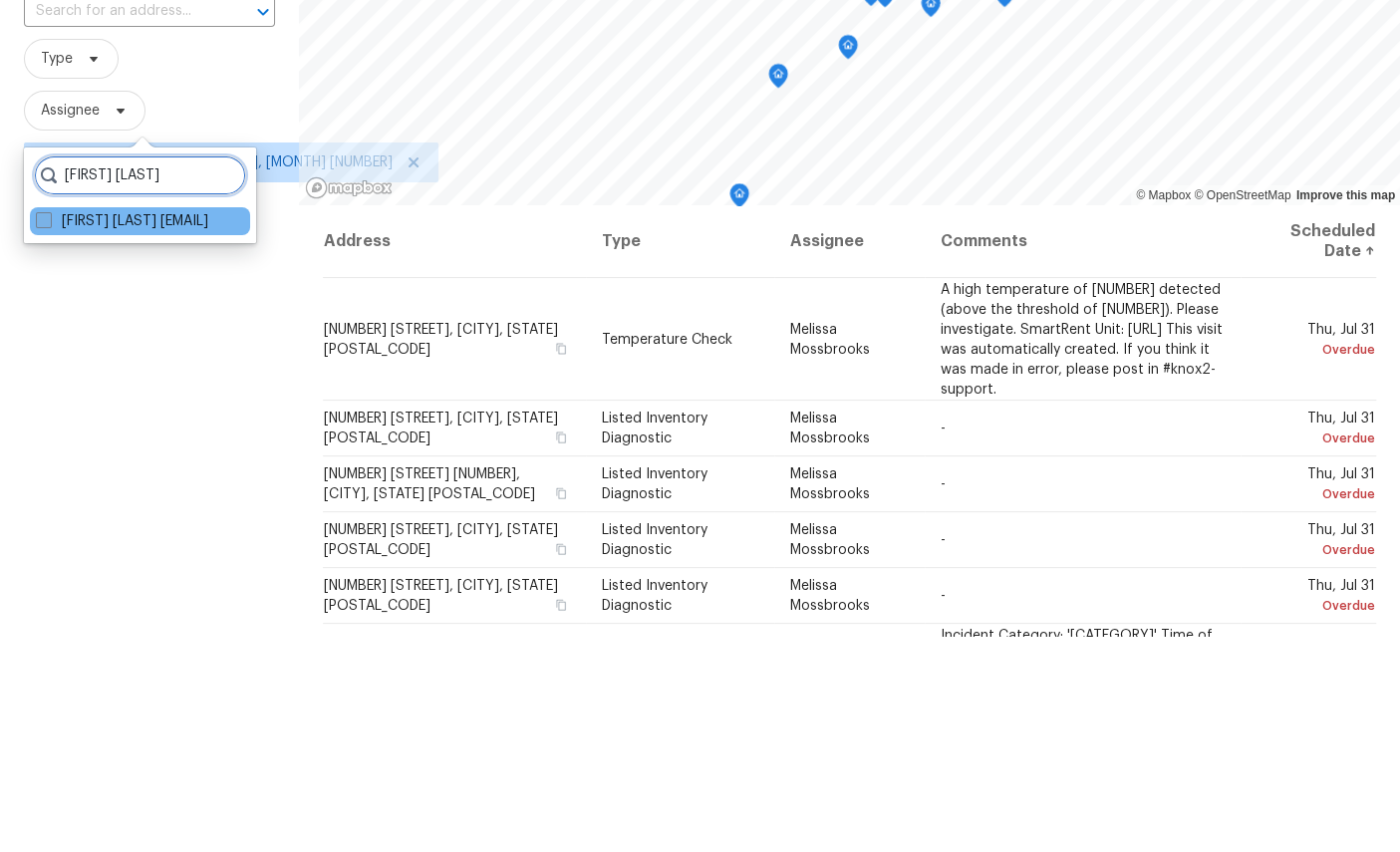 type on "[FIRST] [LAST]" 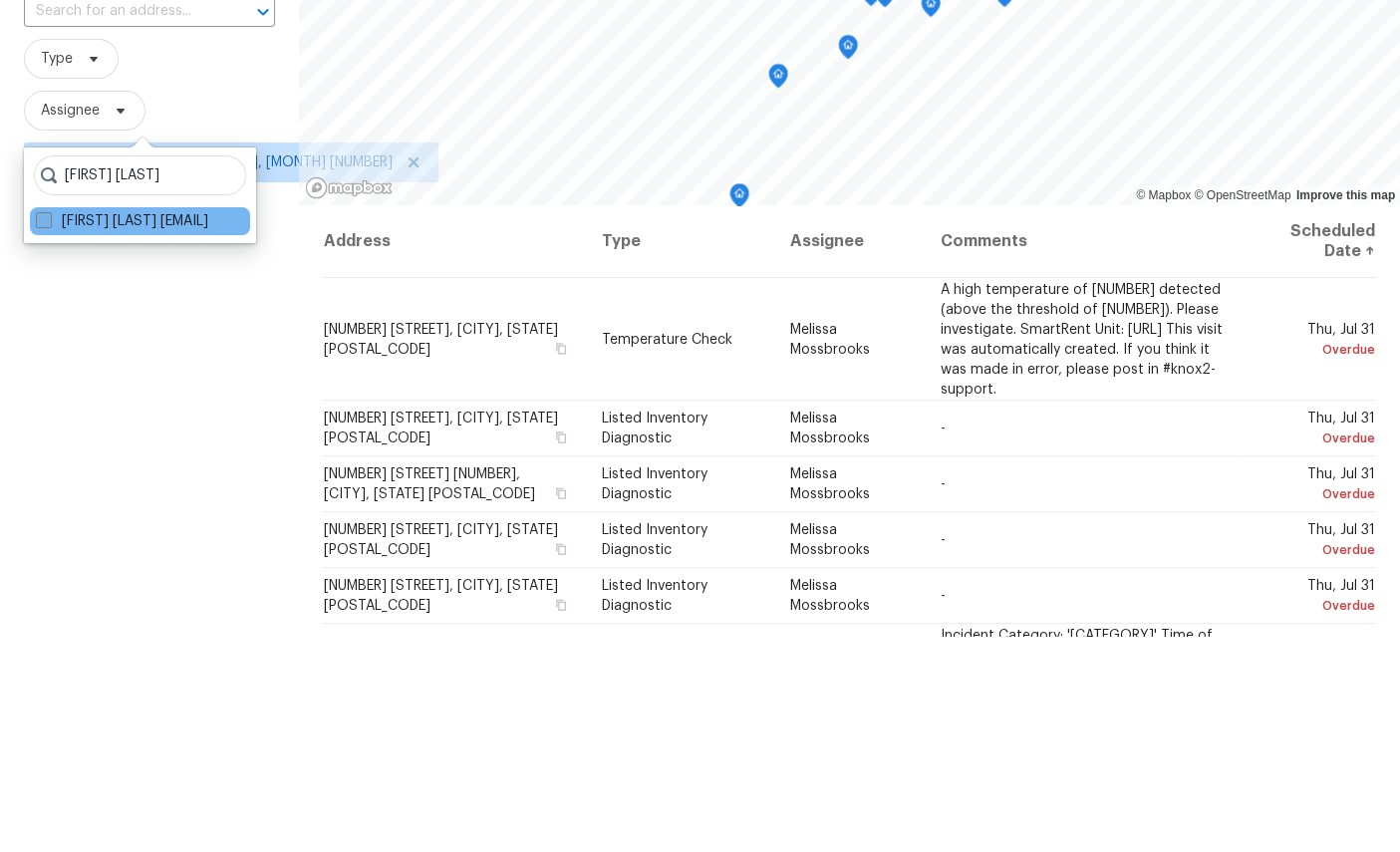 click on "[FIRST] [LAST]
[EMAIL]" at bounding box center (122, 437) 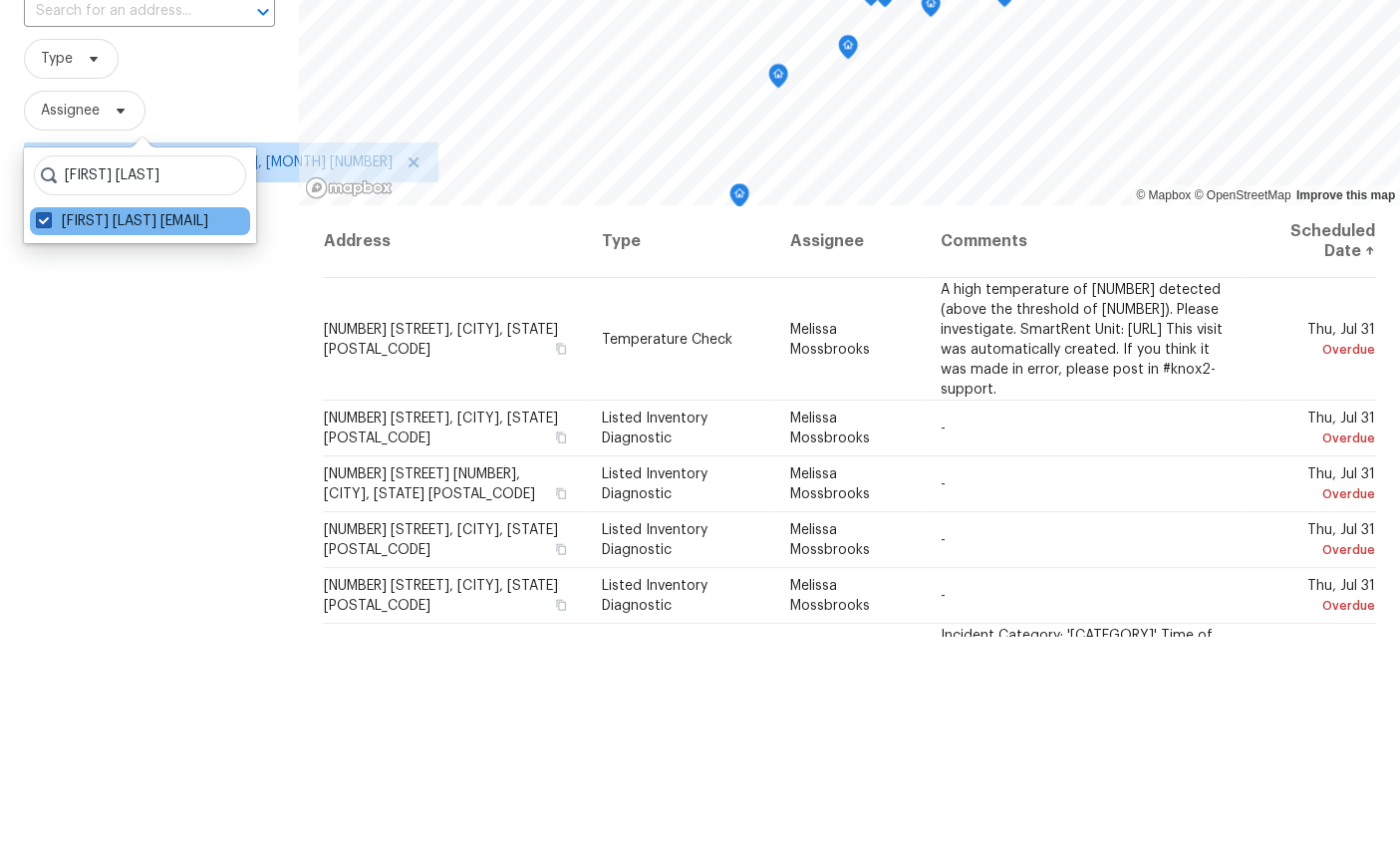 checkbox on "true" 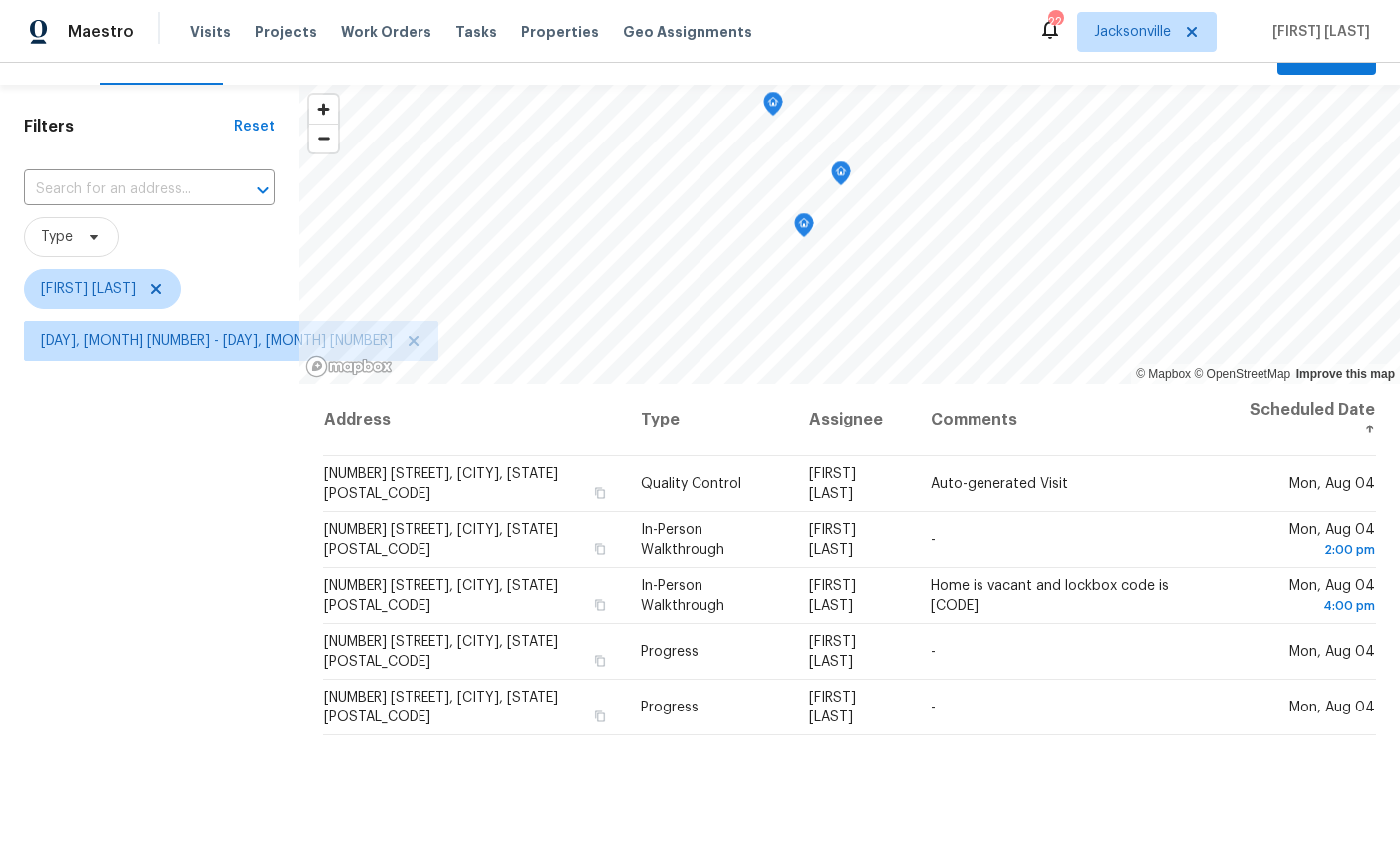scroll, scrollTop: 6, scrollLeft: 0, axis: vertical 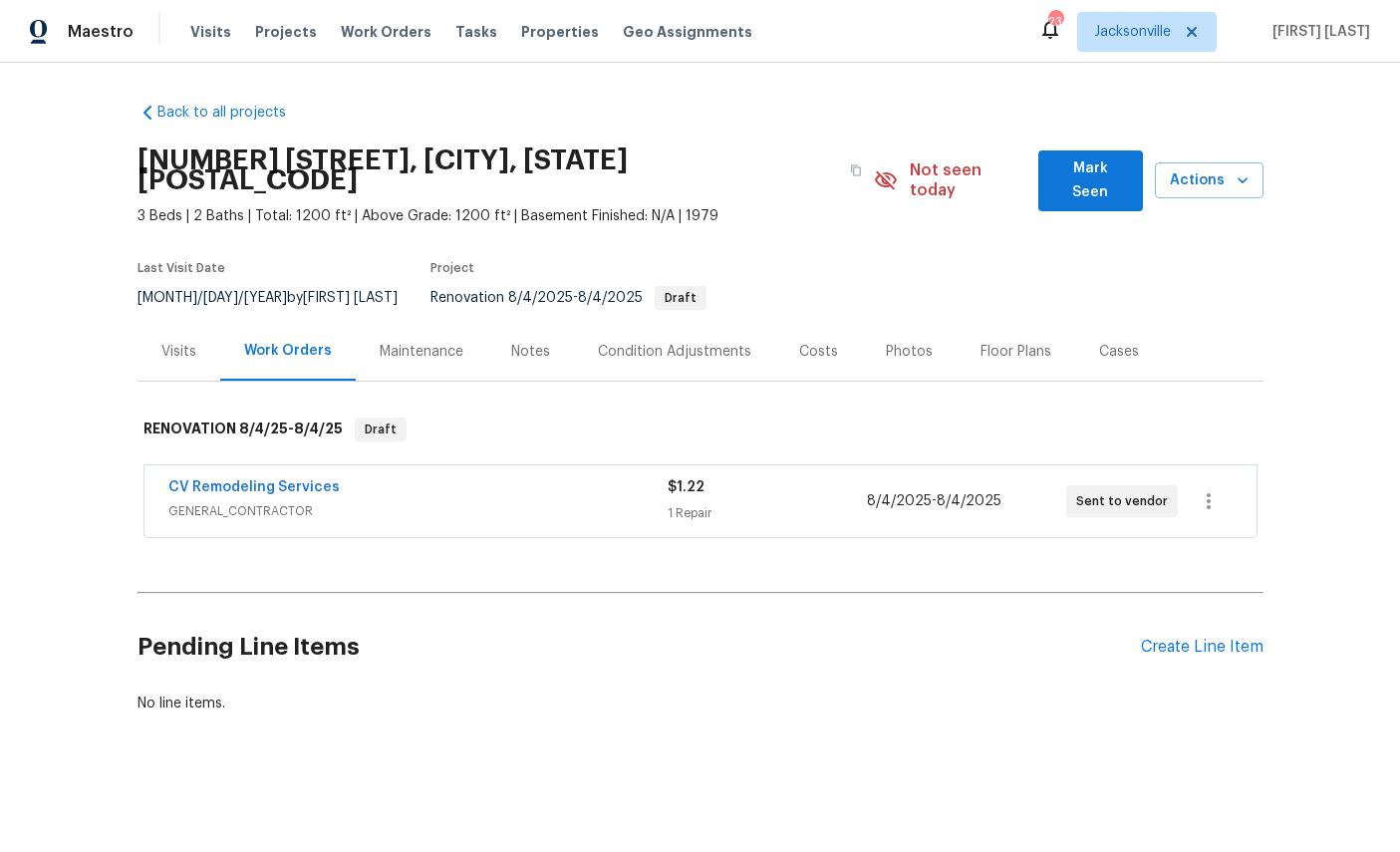 click on "Visits" at bounding box center (178, 352) 